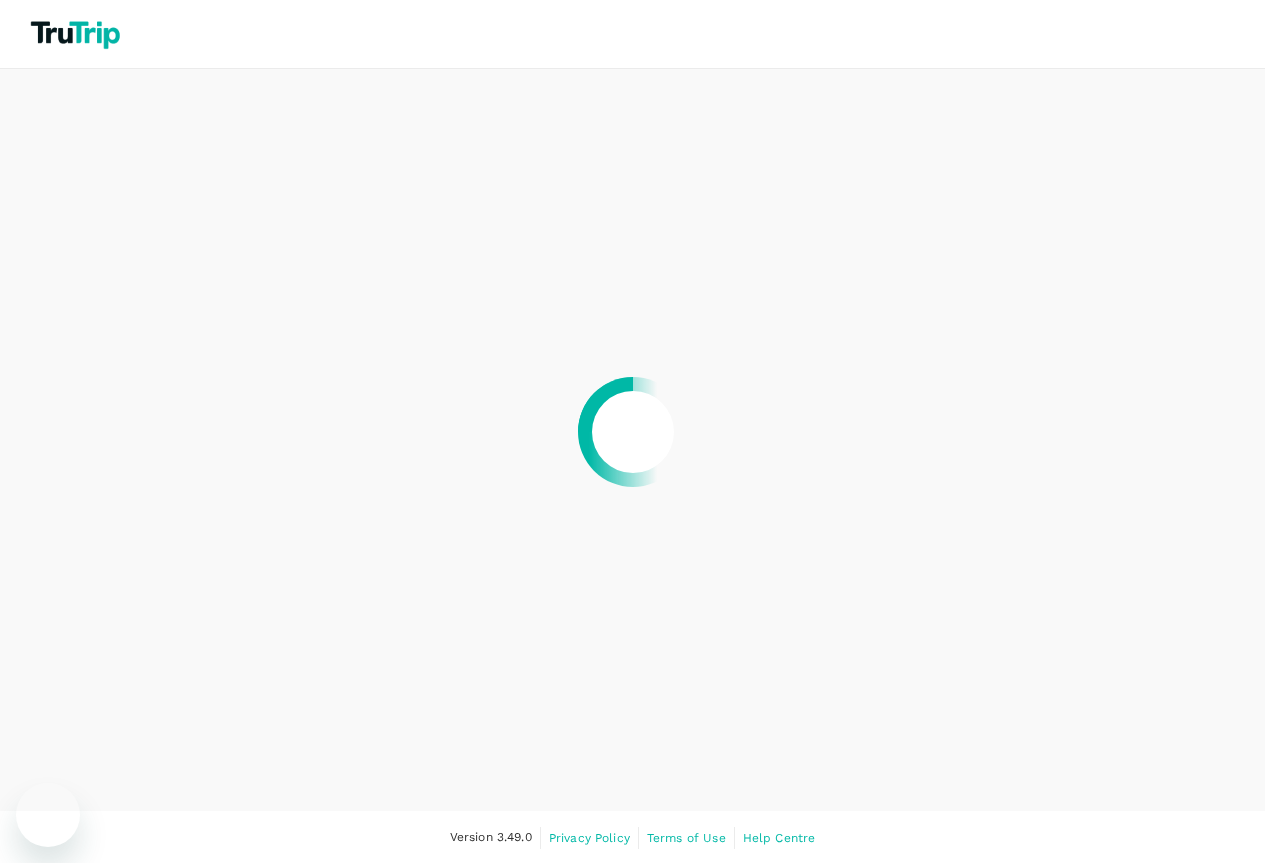 scroll, scrollTop: 0, scrollLeft: 0, axis: both 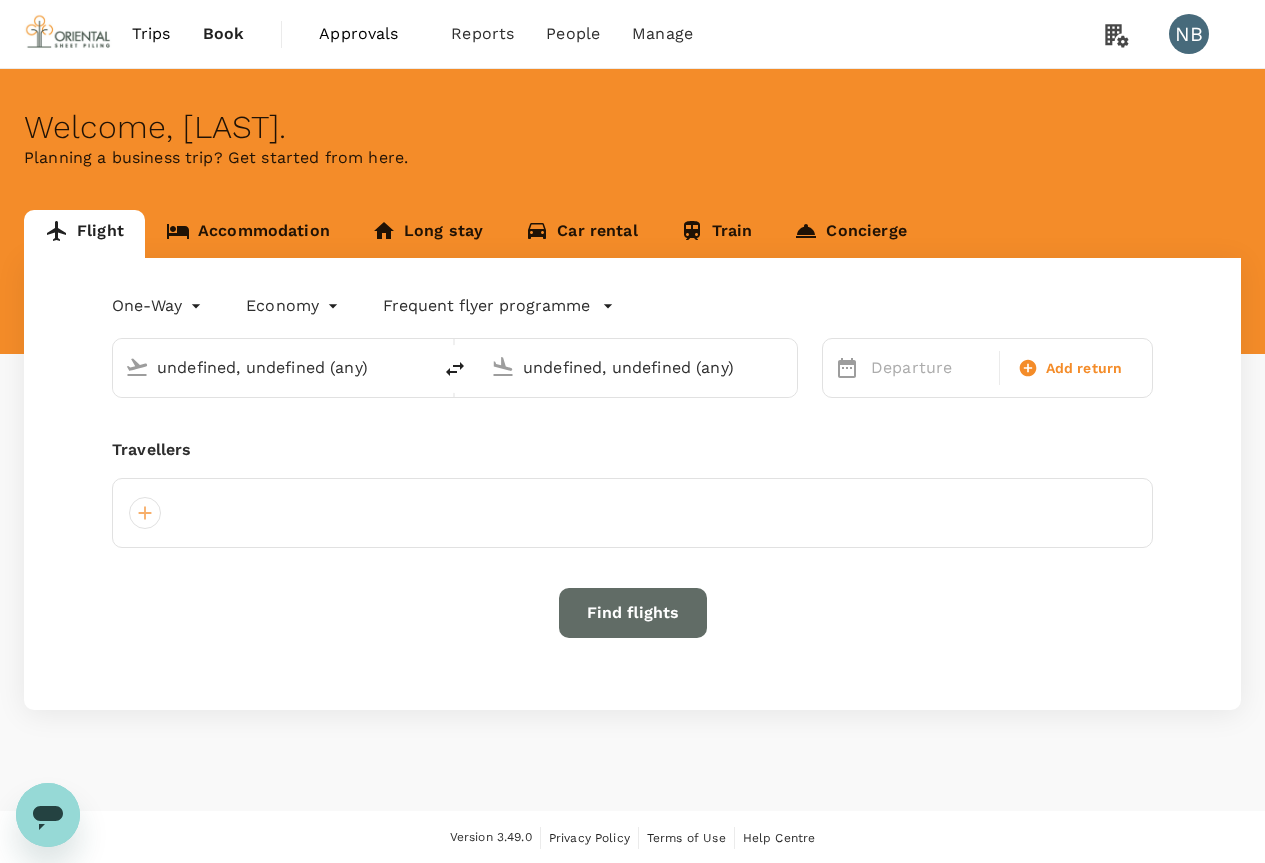 type 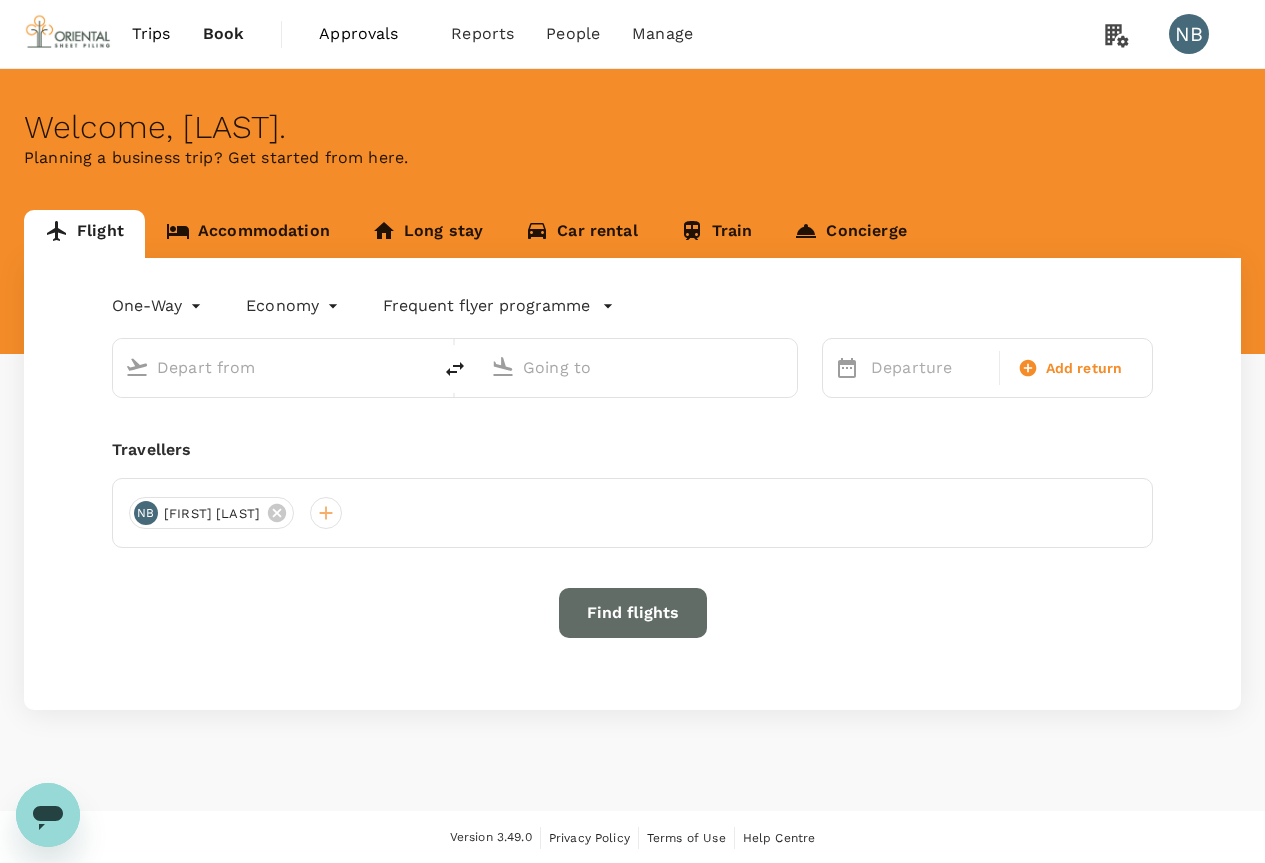 scroll, scrollTop: 2, scrollLeft: 0, axis: vertical 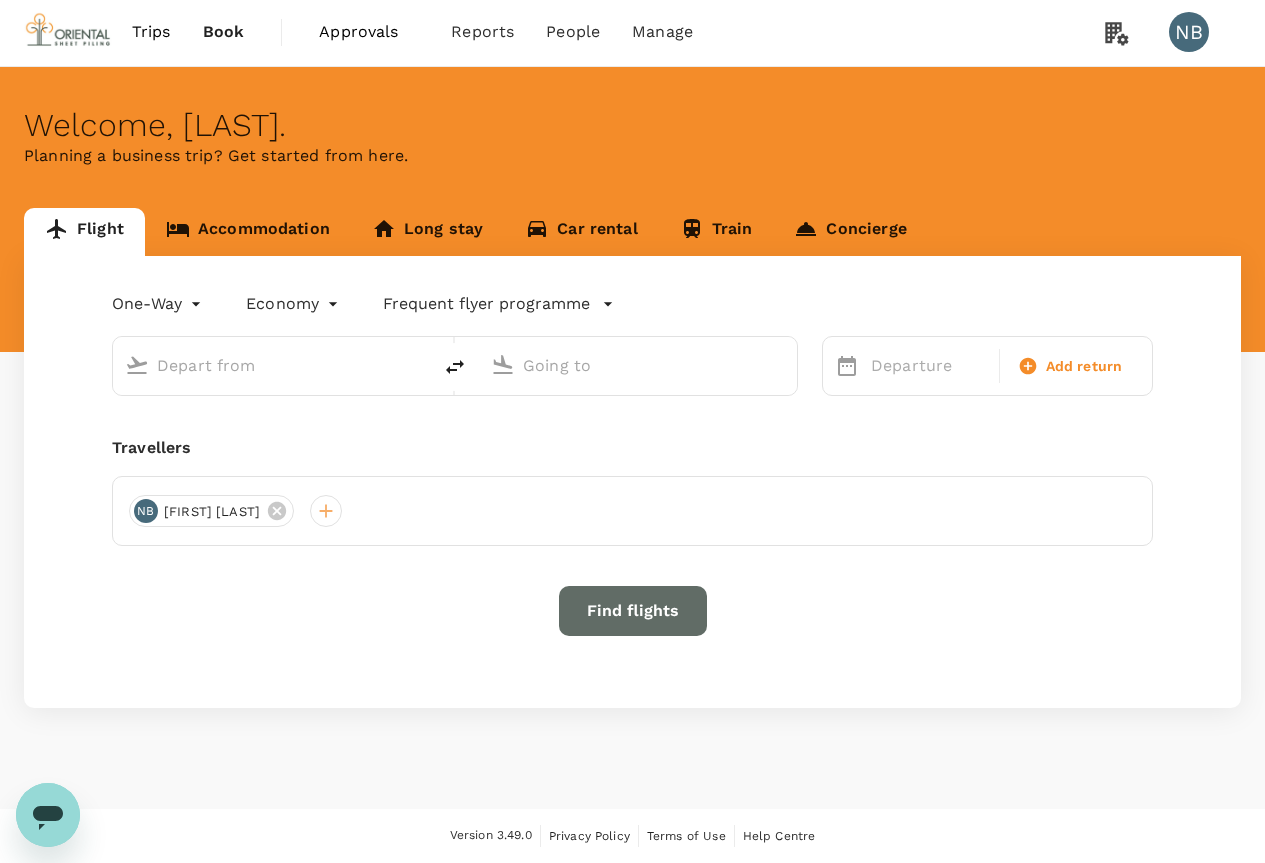 click at bounding box center (273, 365) 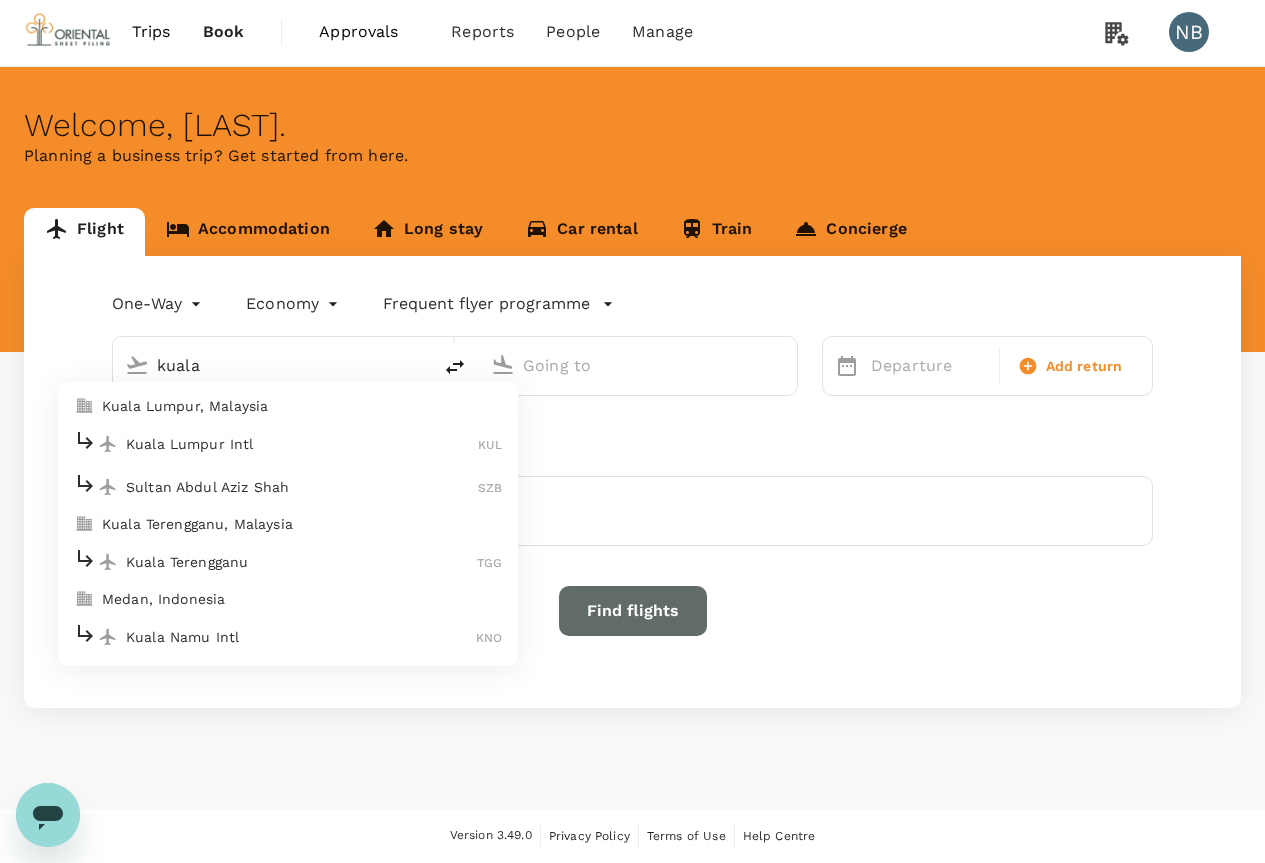 click on "Kuala Lumpur Intl" at bounding box center [302, 444] 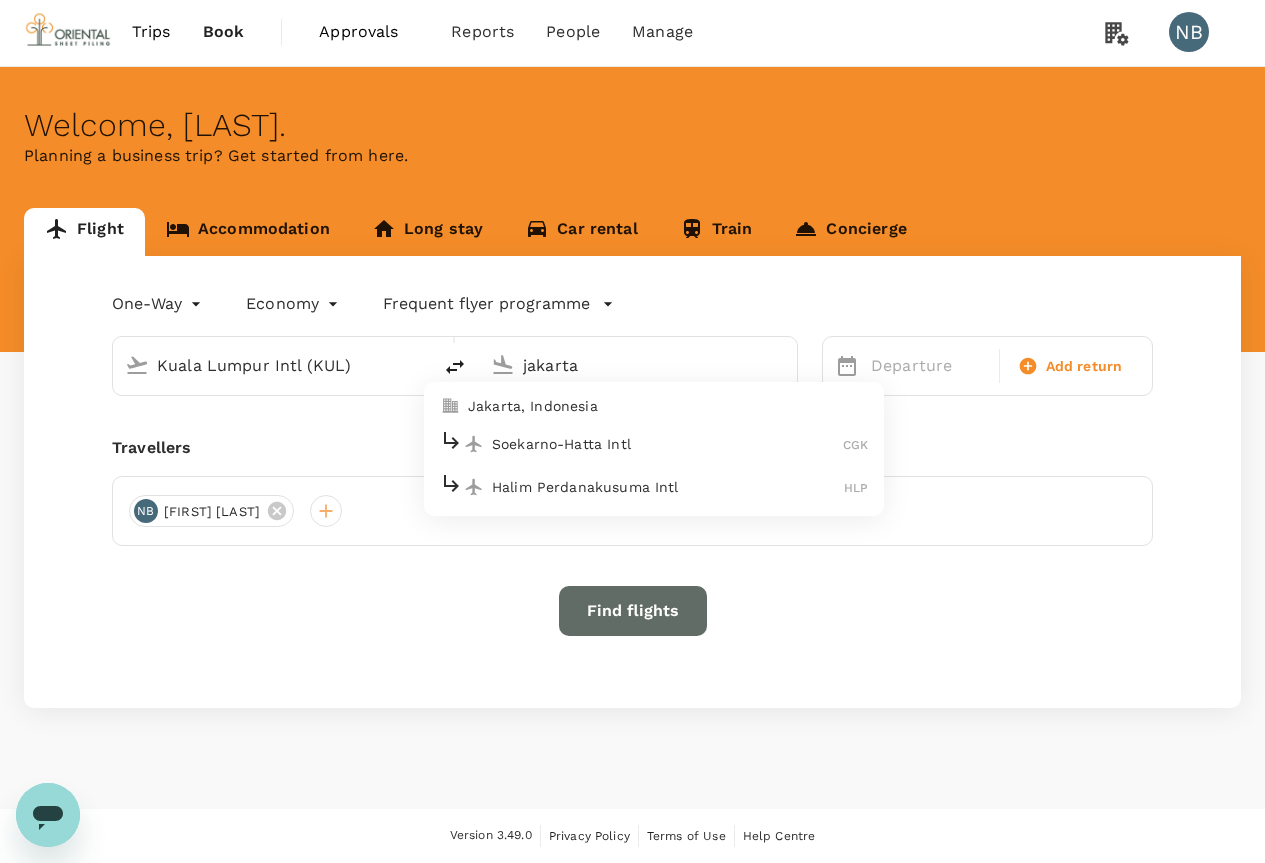 click on "Soekarno-Hatta Intl CGK" at bounding box center [654, 443] 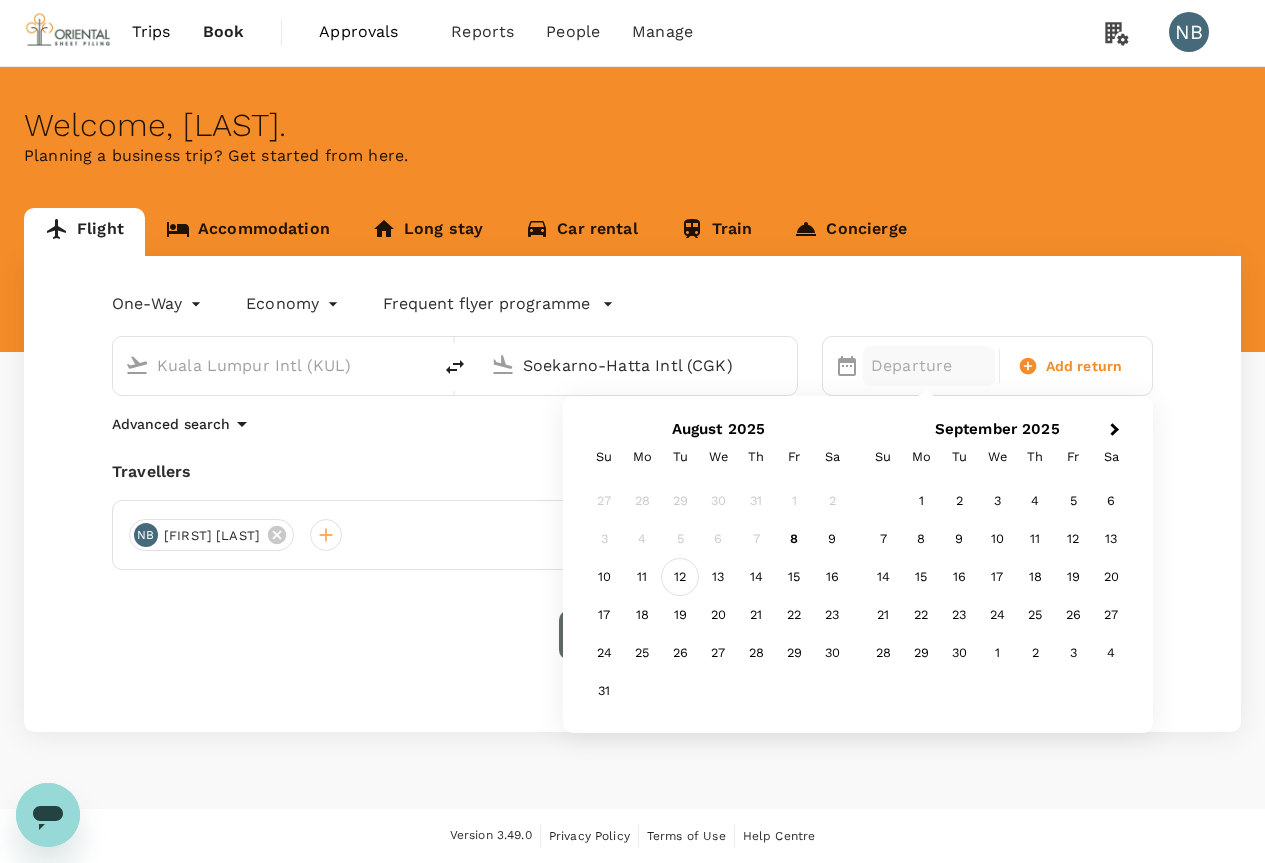 type on "Soekarno-Hatta Intl (CGK)" 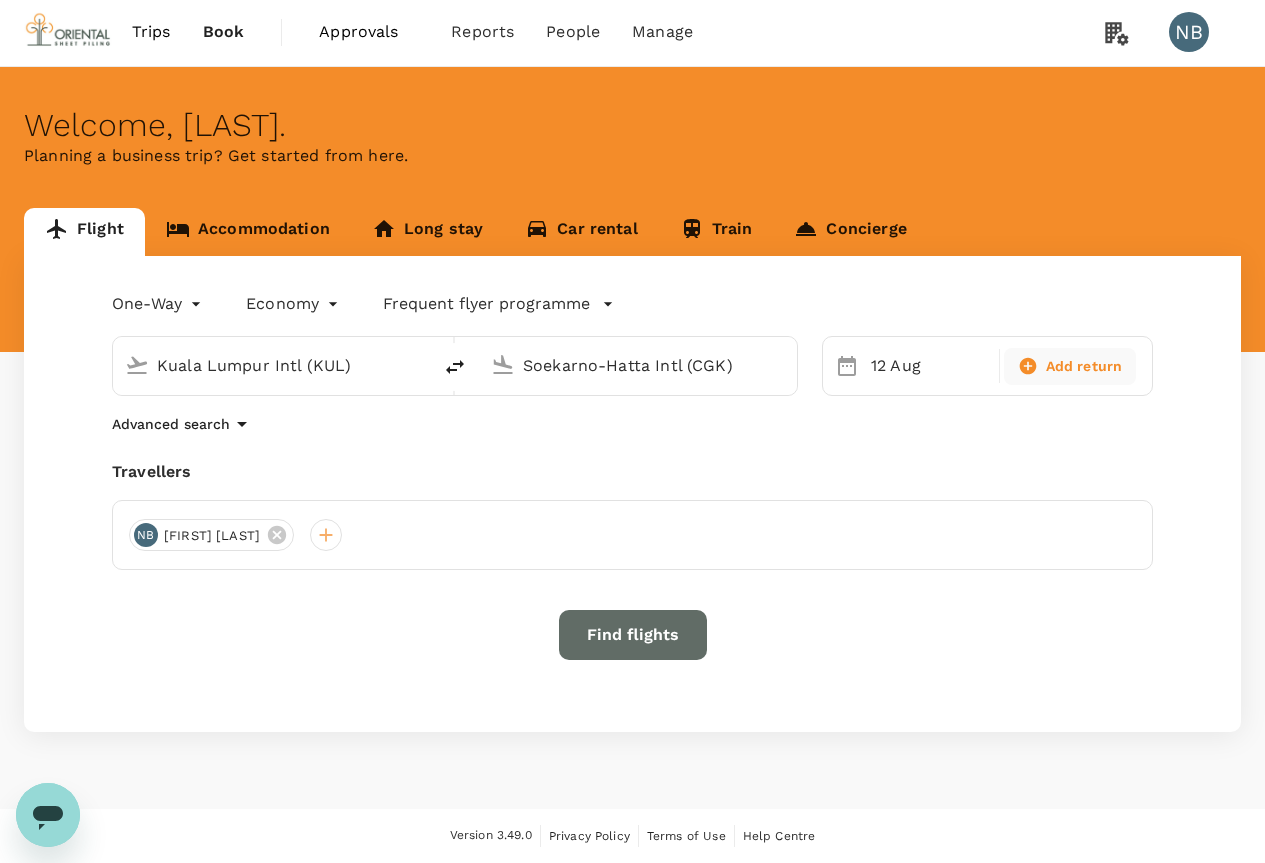 click on "Add return" at bounding box center [1084, 366] 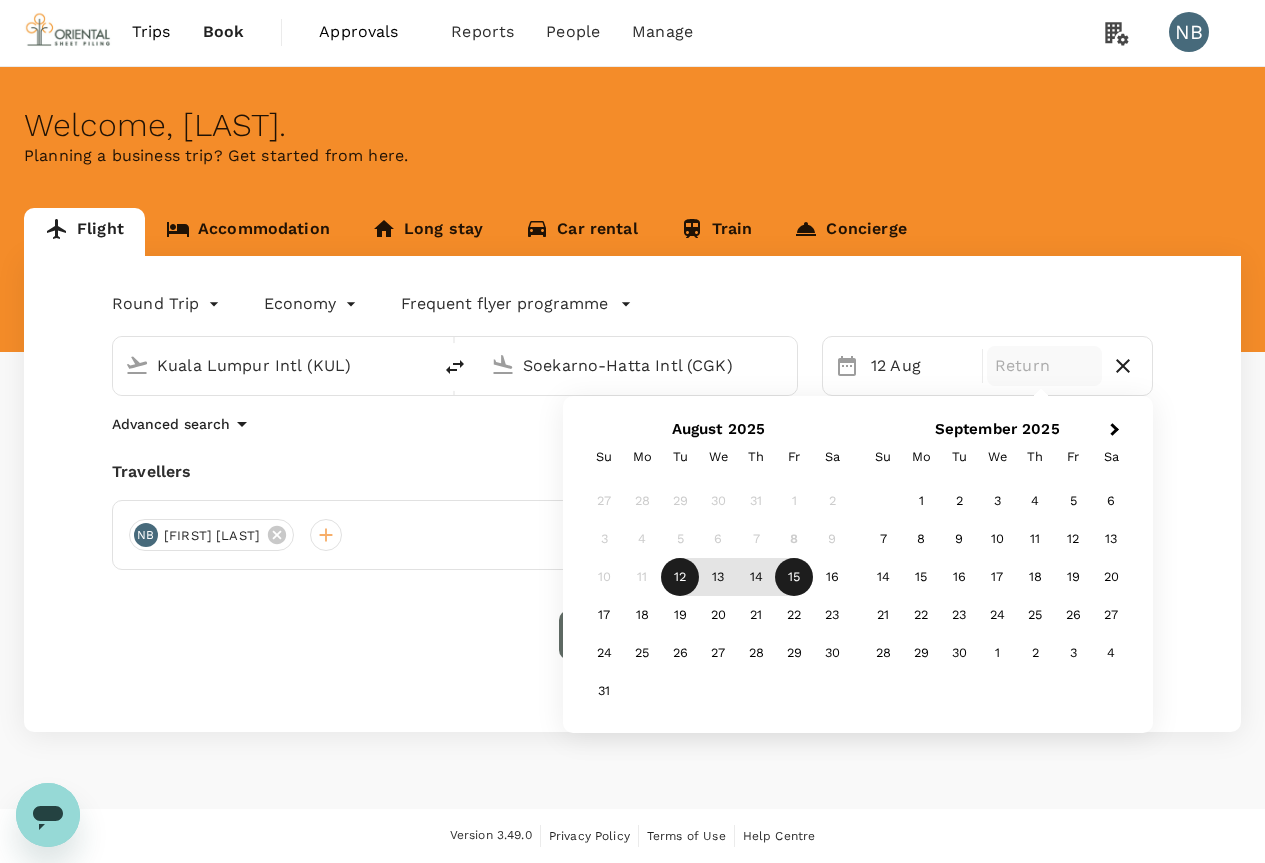 click on "15" at bounding box center (794, 577) 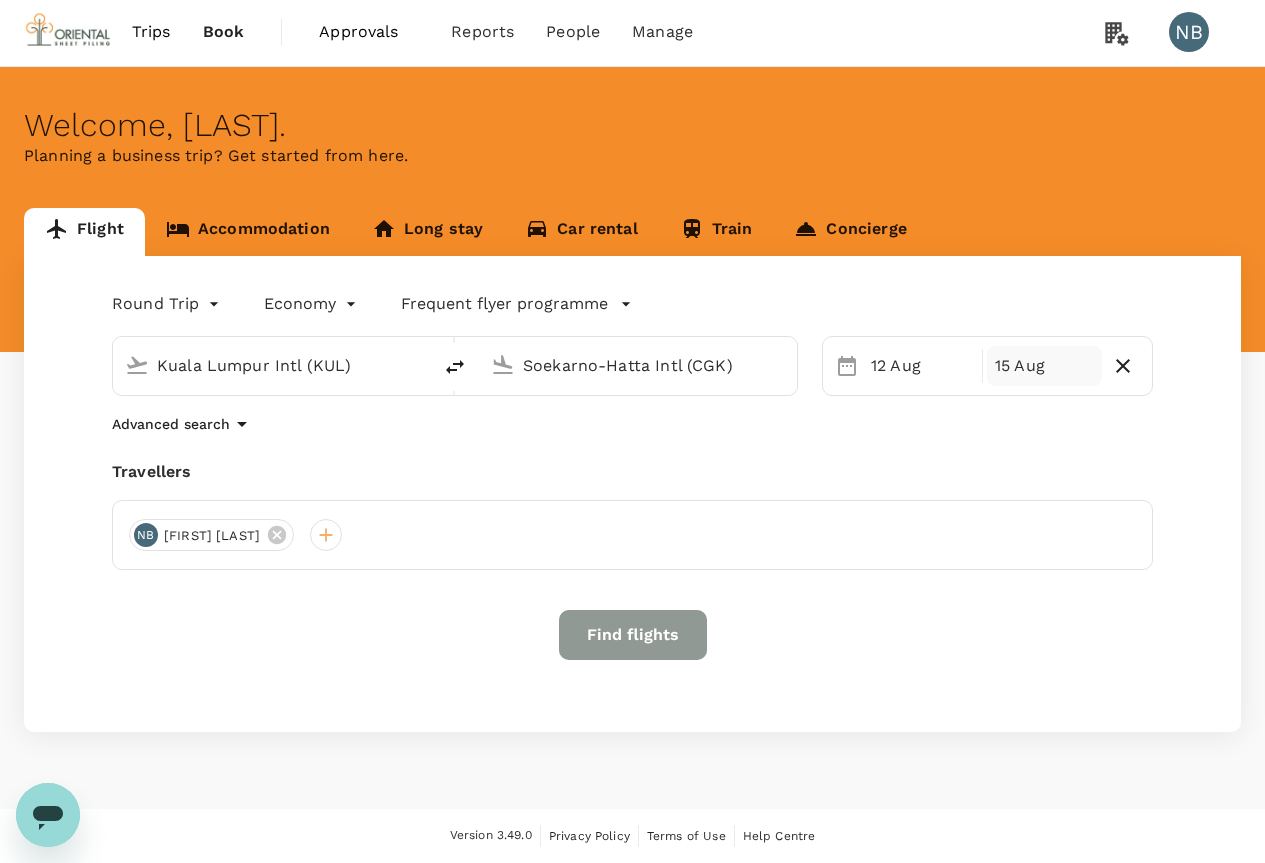 click on "Find flights" at bounding box center [633, 635] 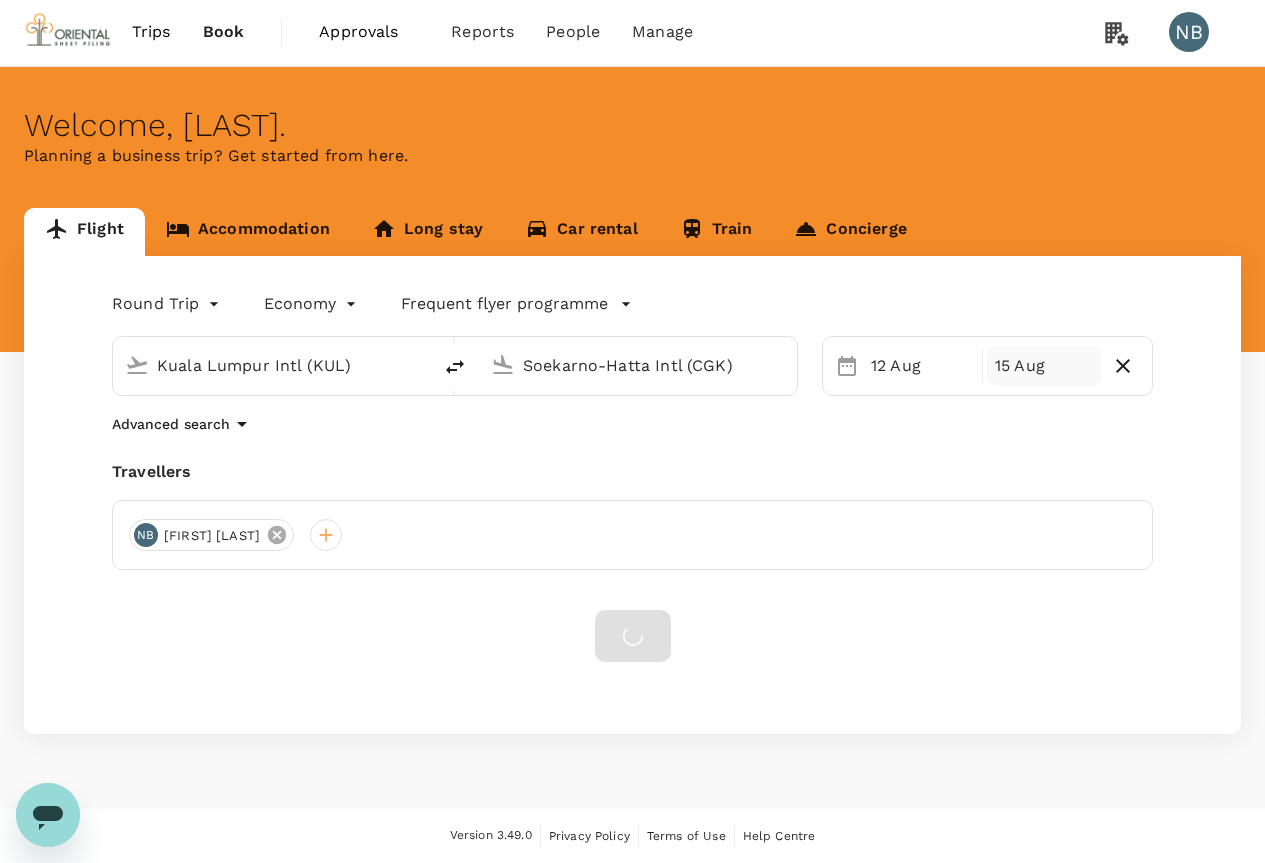 click 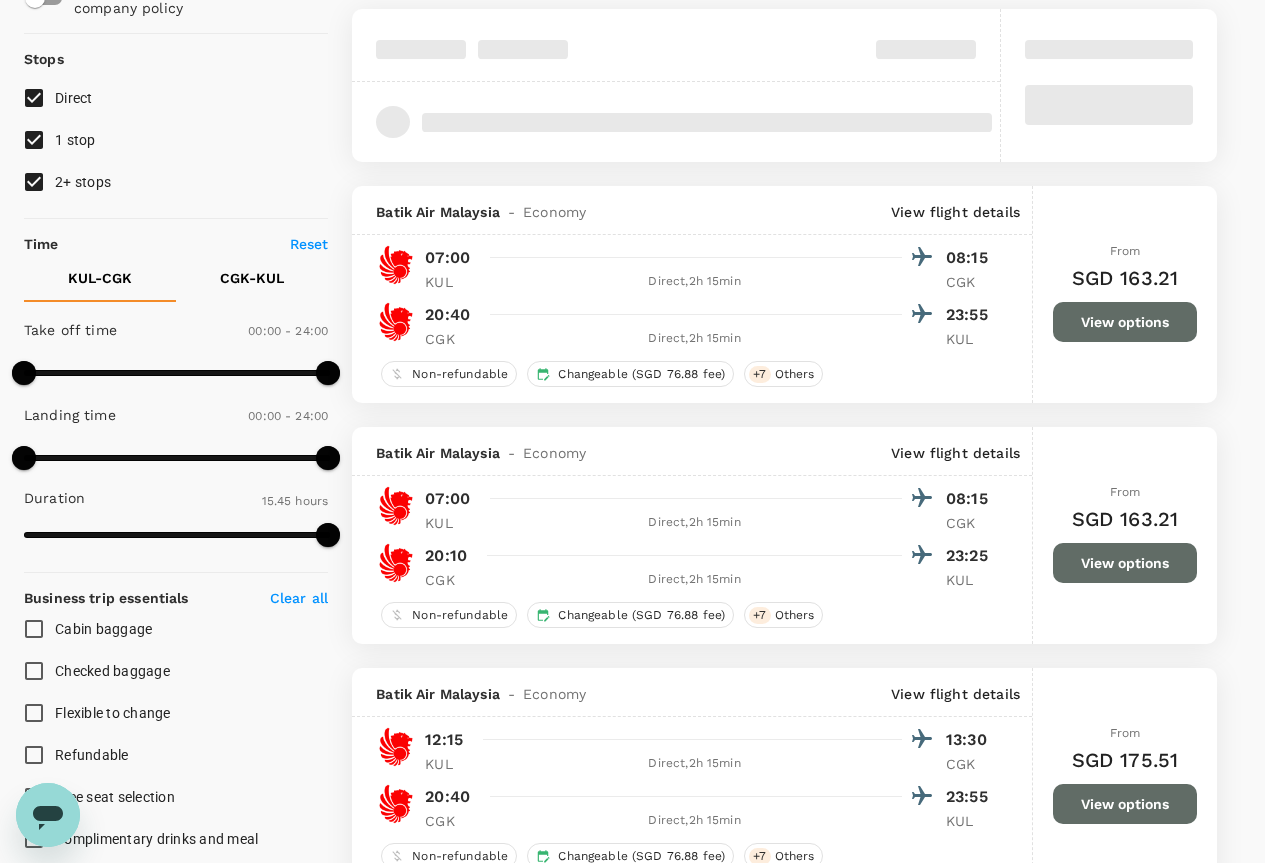 scroll, scrollTop: 0, scrollLeft: 0, axis: both 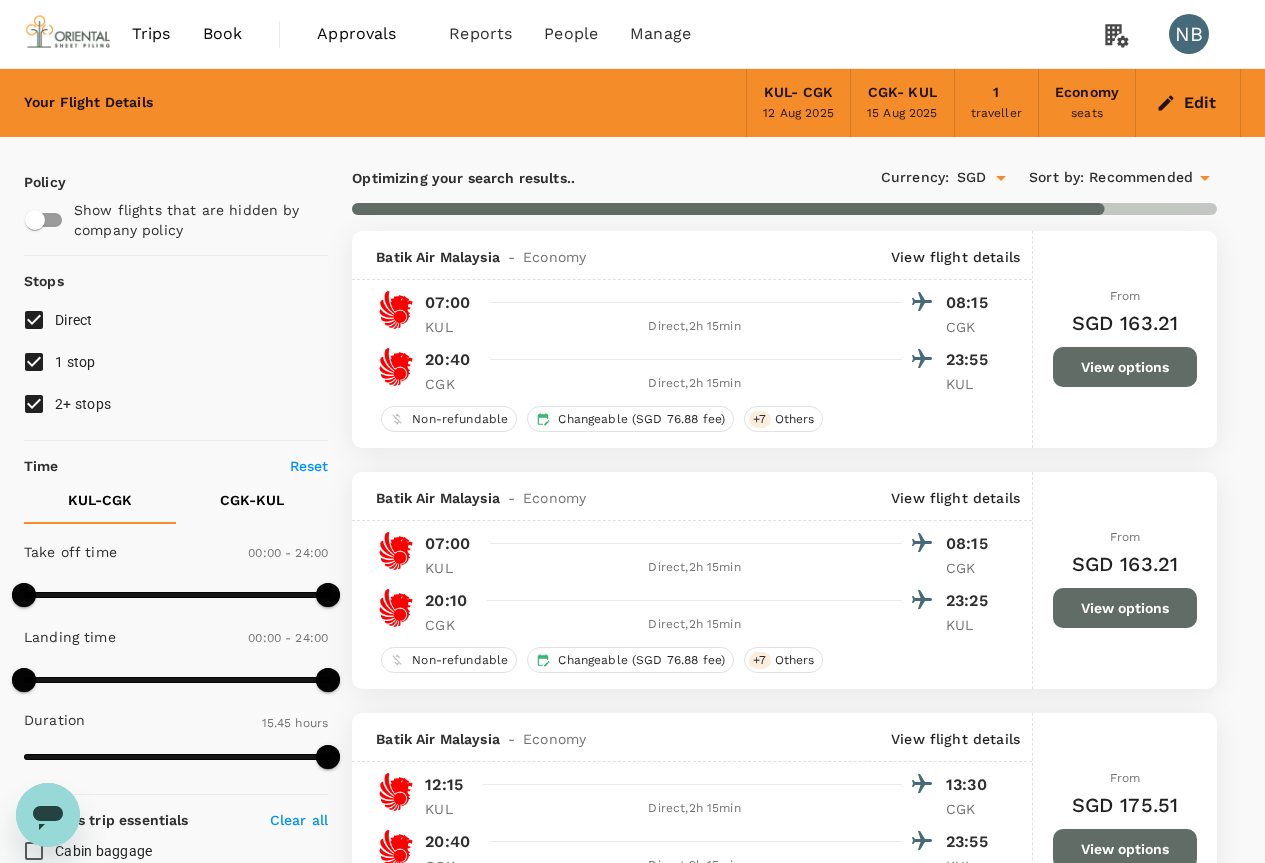click on "SGD" at bounding box center [972, 177] 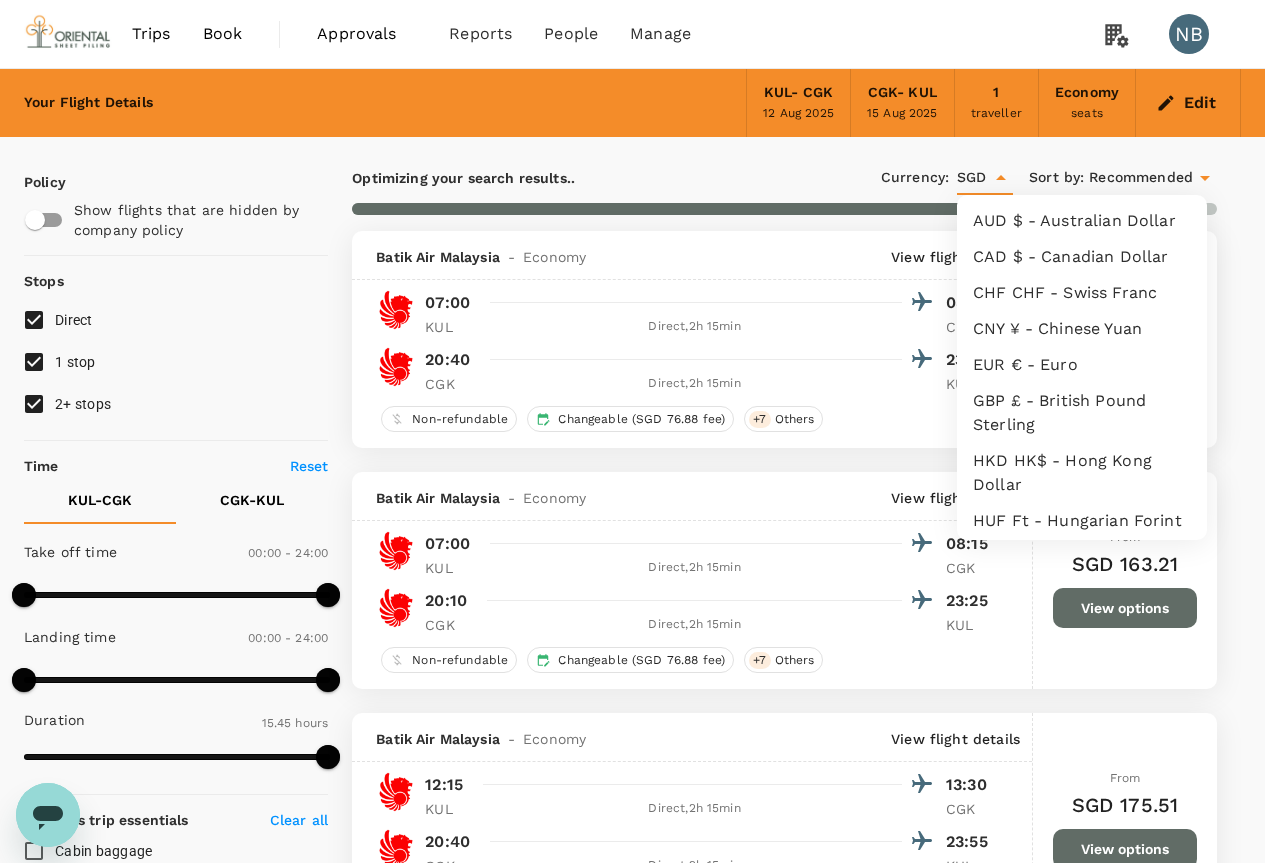 scroll, scrollTop: 407, scrollLeft: 0, axis: vertical 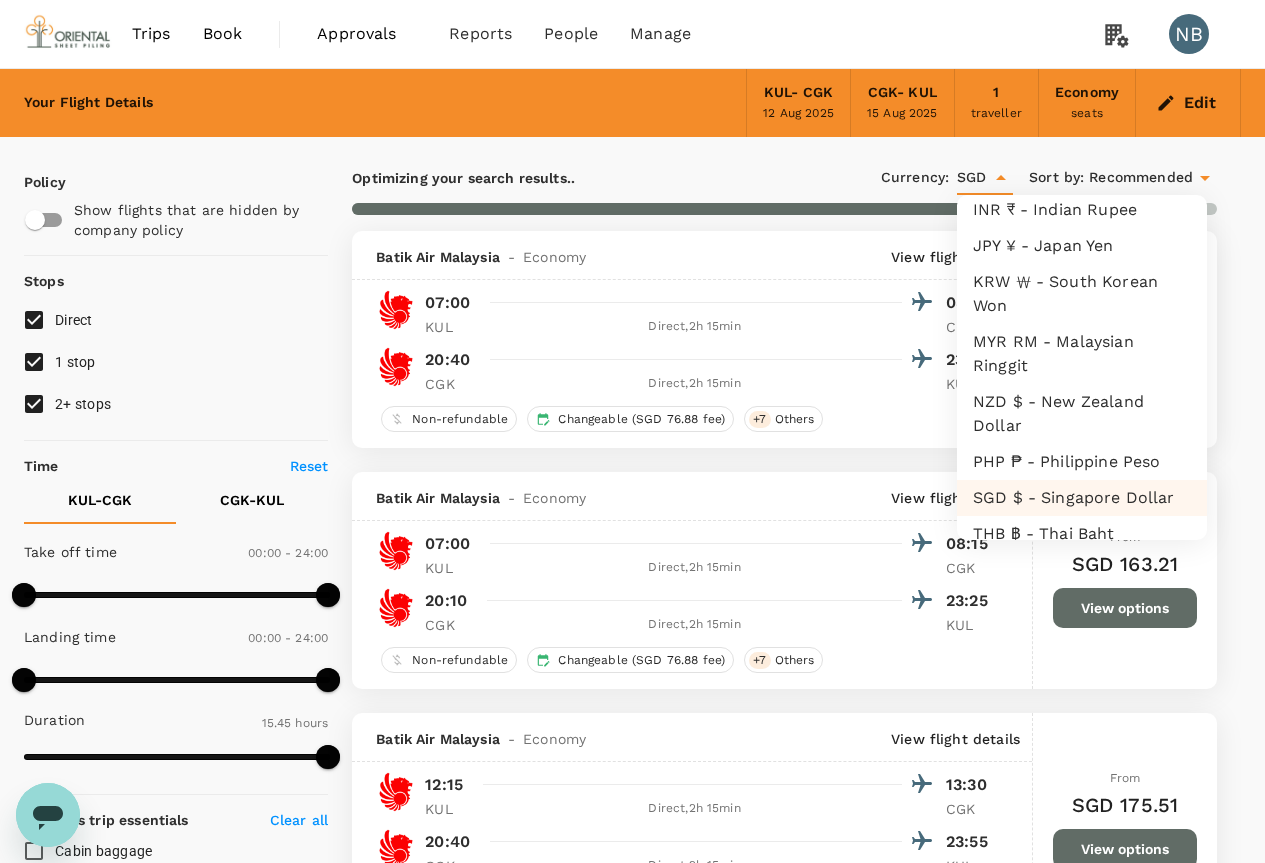 click on "MYR RM - Malaysian Ringgit" at bounding box center [1082, 354] 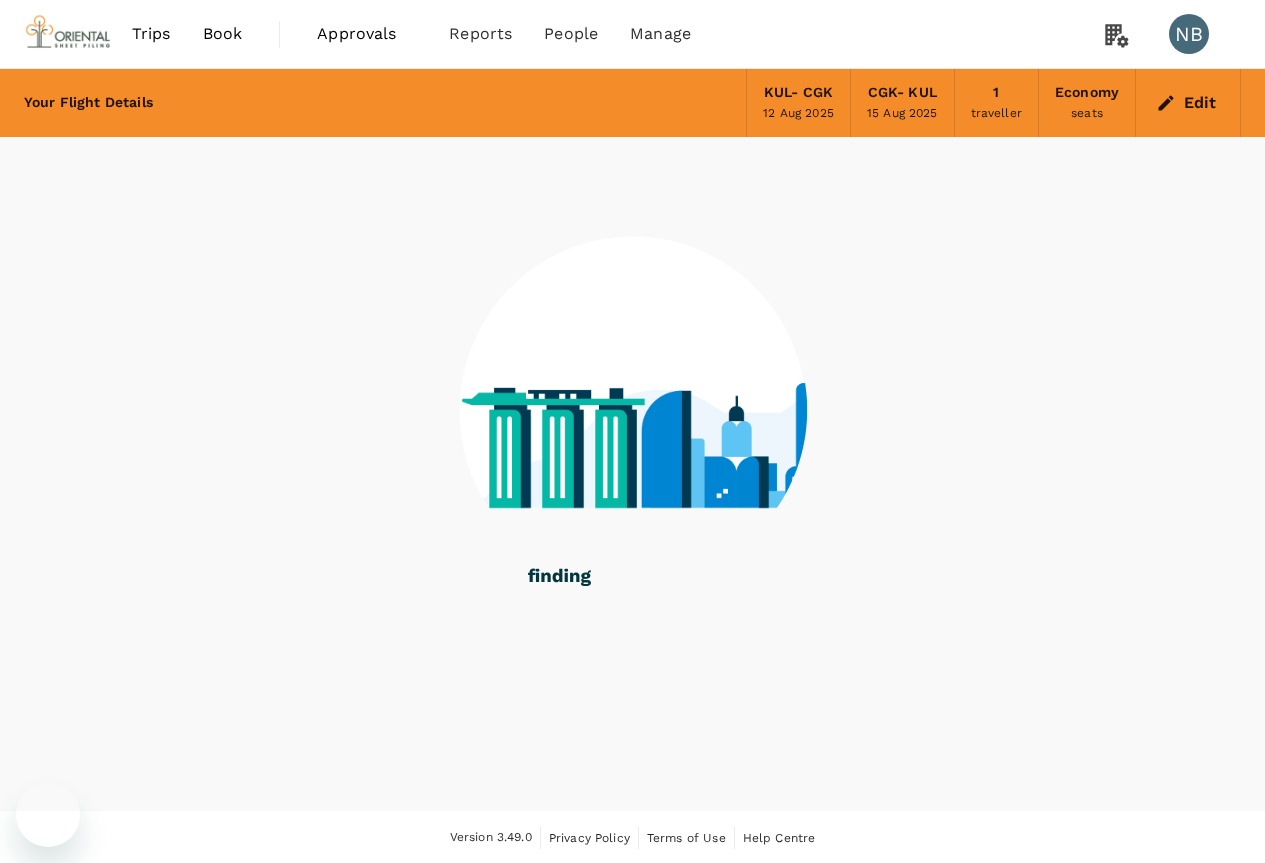 scroll, scrollTop: 0, scrollLeft: 0, axis: both 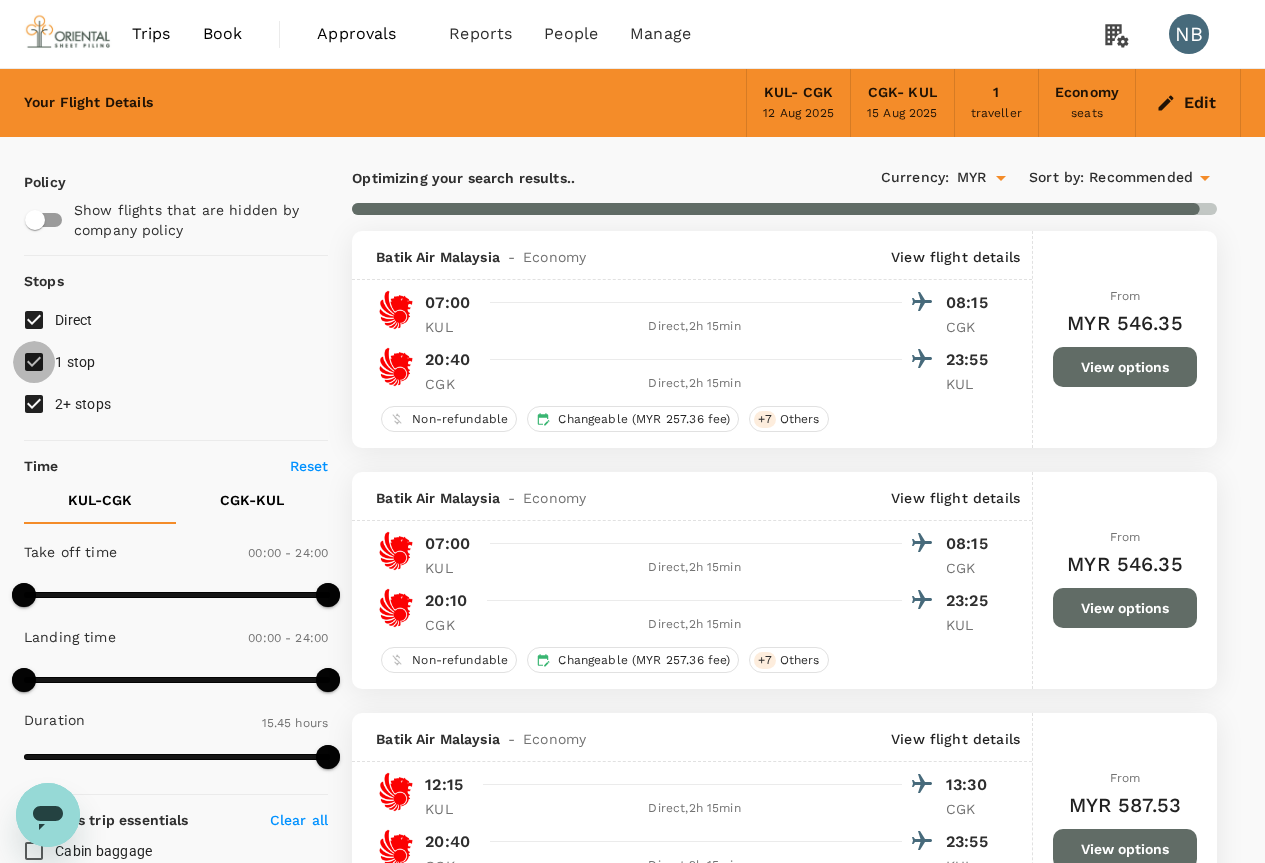click on "1 stop" at bounding box center (34, 362) 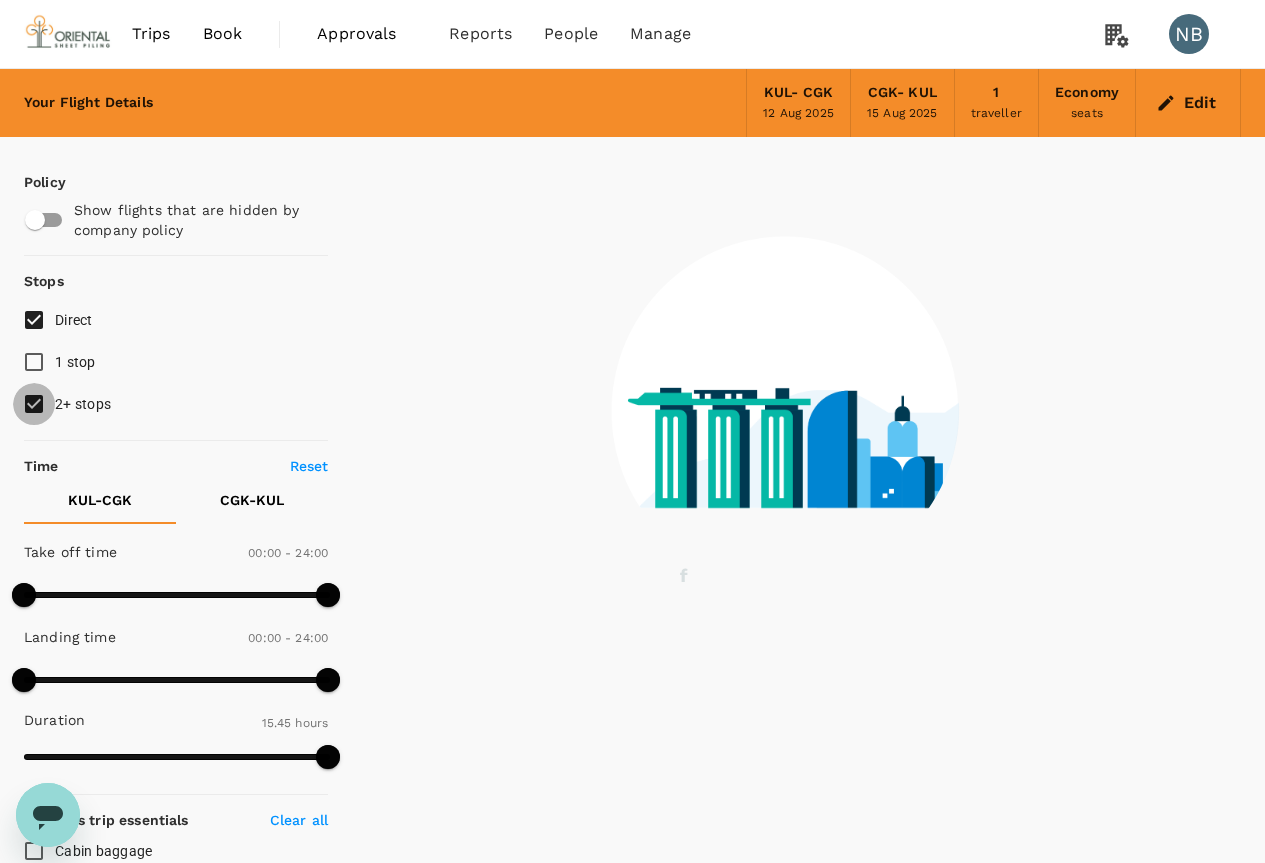 click on "2+ stops" at bounding box center (34, 404) 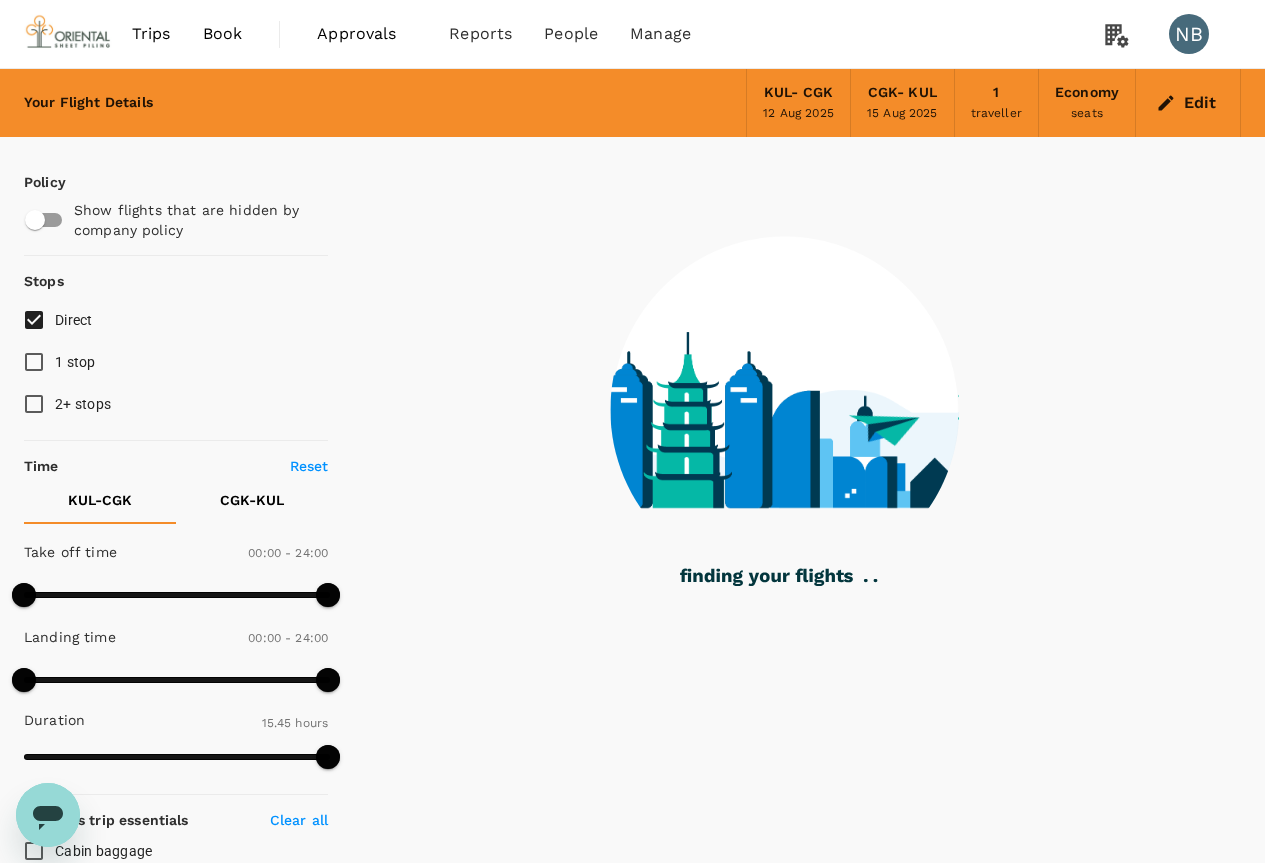 type on "1800" 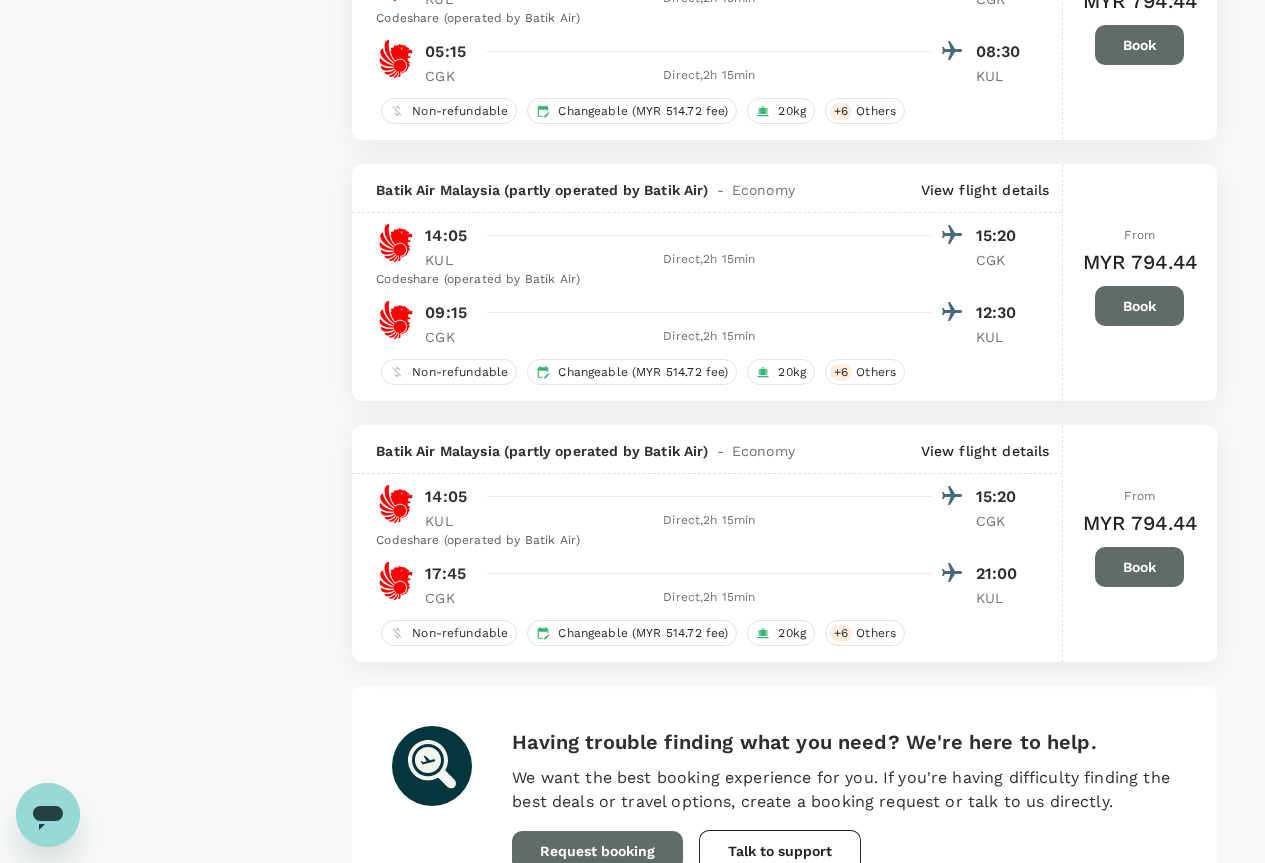 scroll, scrollTop: 4653, scrollLeft: 0, axis: vertical 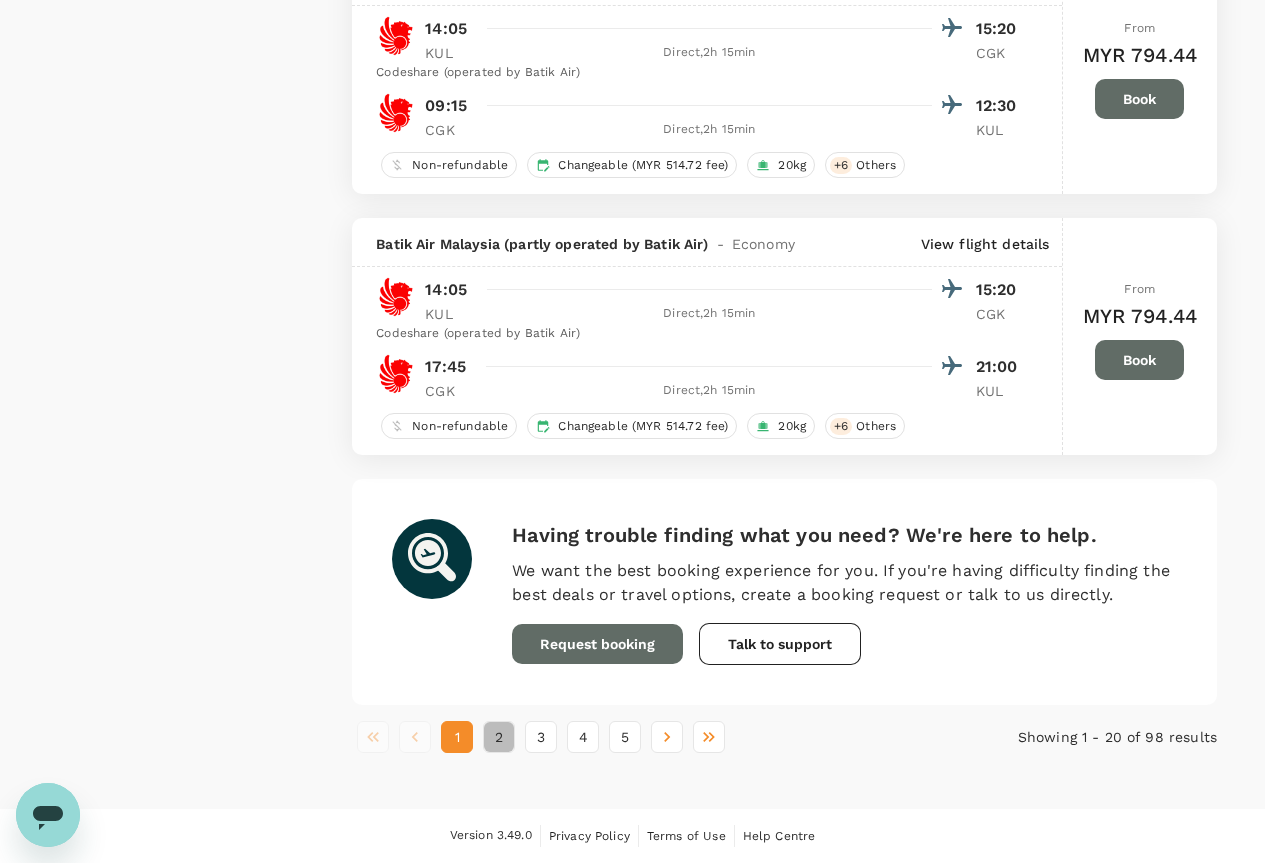 click on "2" at bounding box center (499, 737) 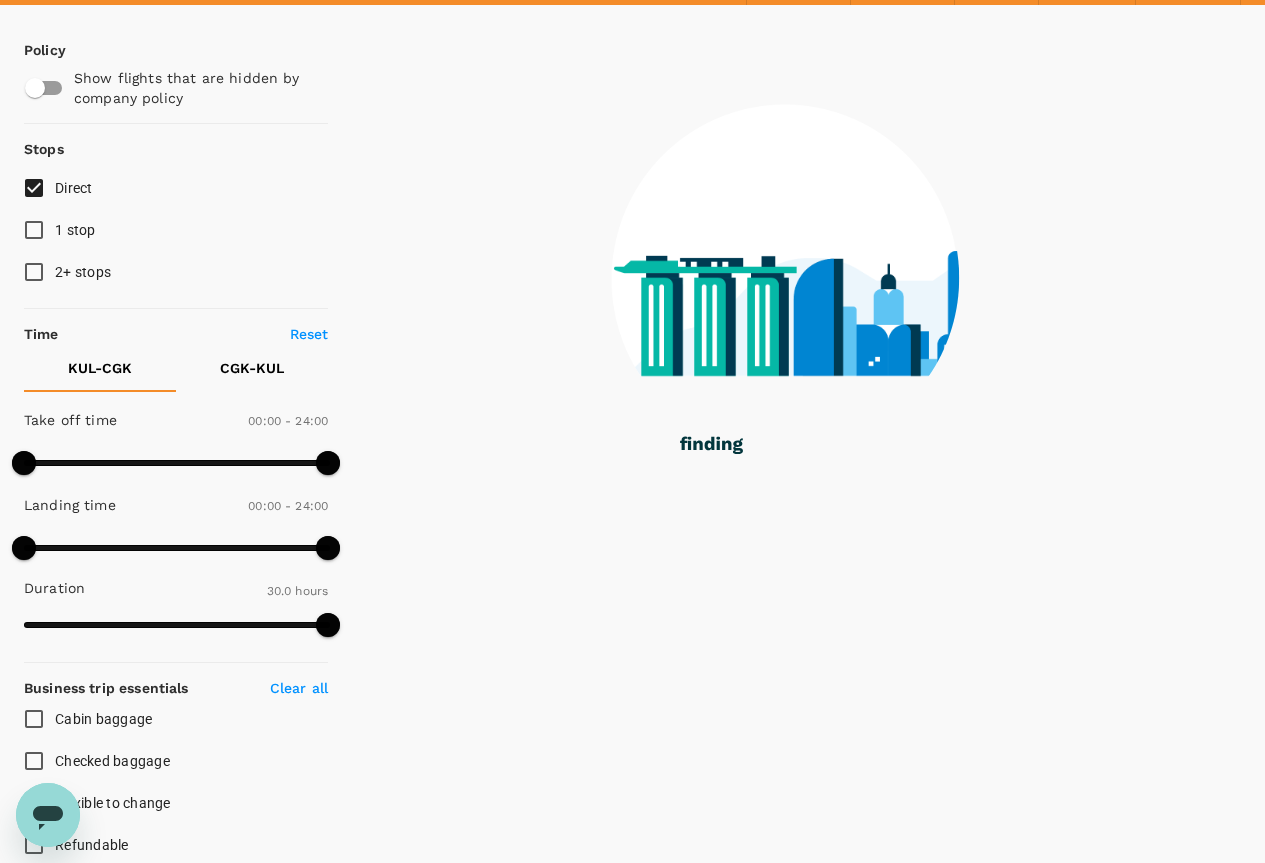 scroll, scrollTop: 0, scrollLeft: 0, axis: both 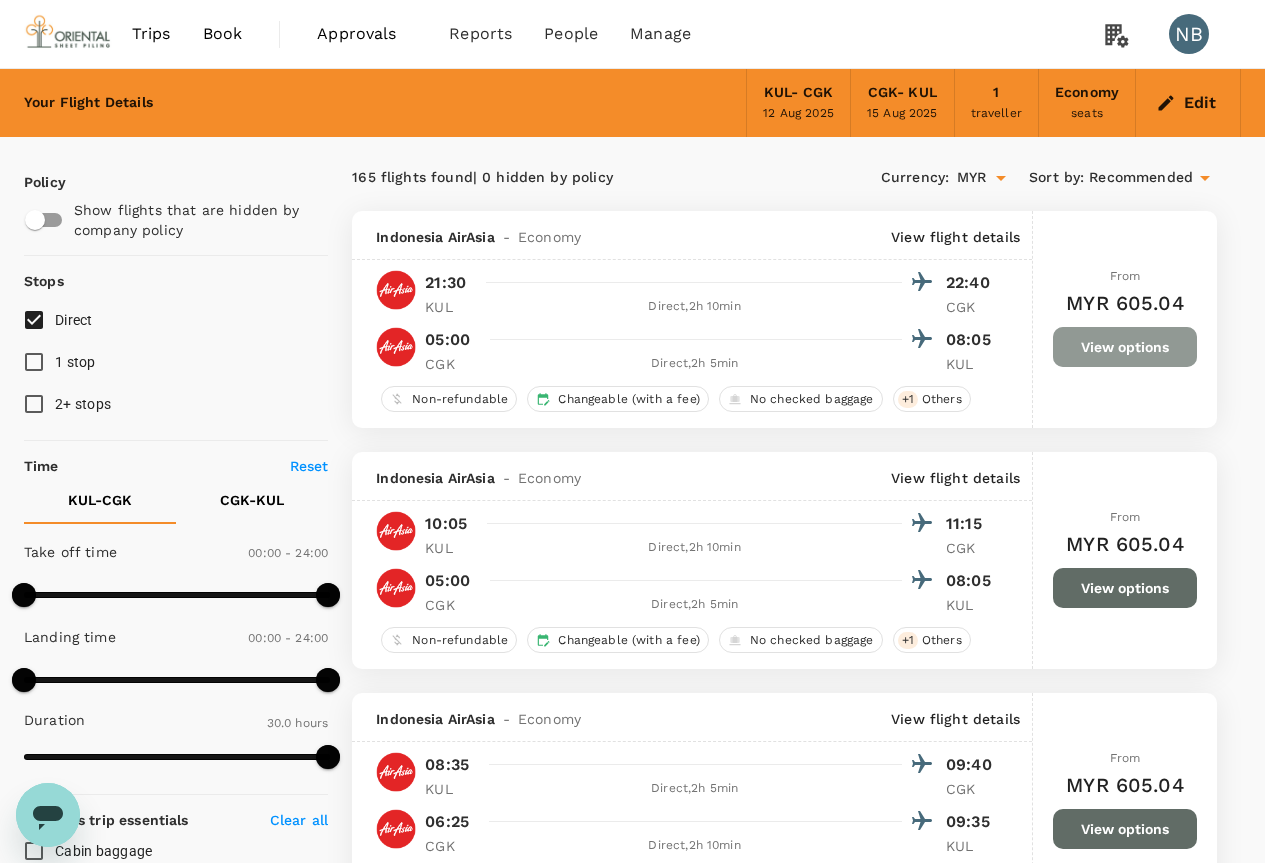 click on "View options" at bounding box center [1125, 347] 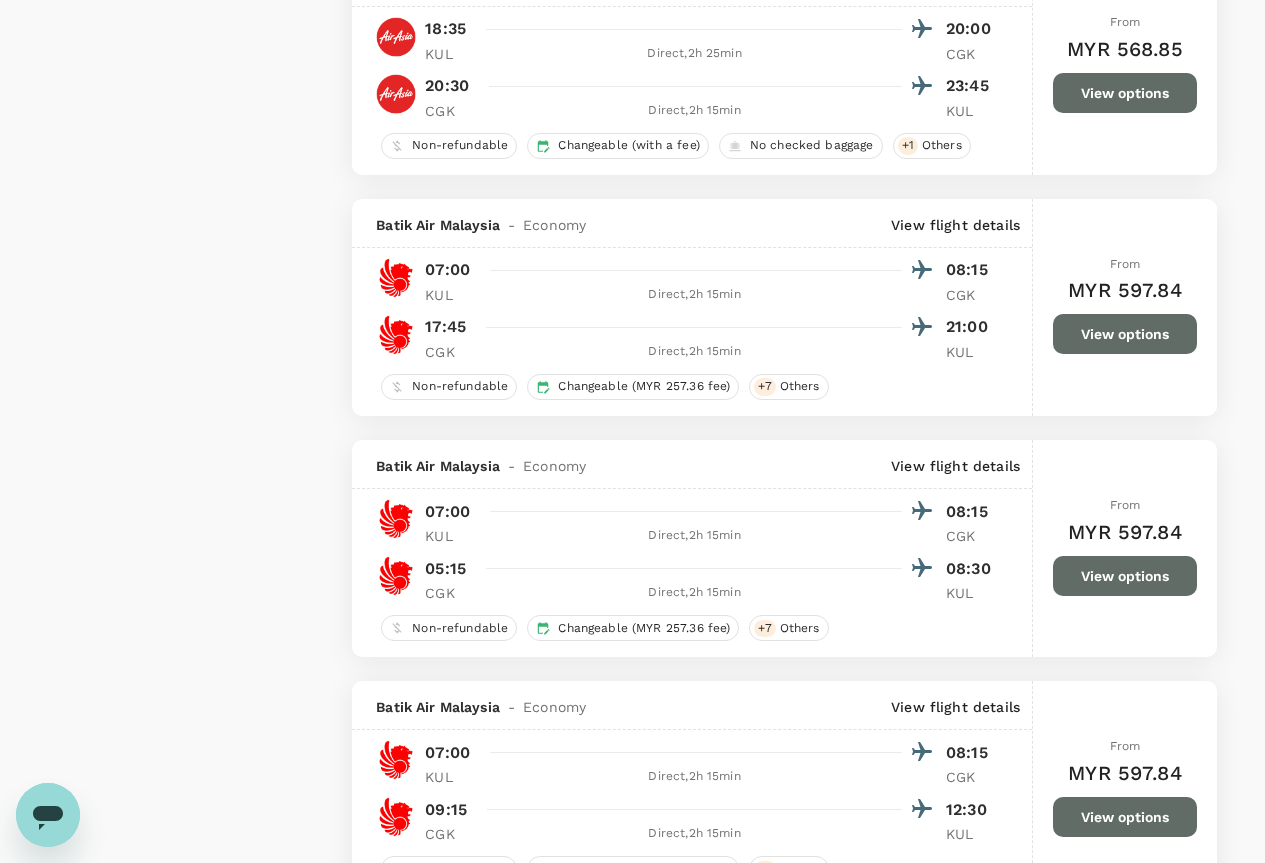 scroll, scrollTop: 4311, scrollLeft: 0, axis: vertical 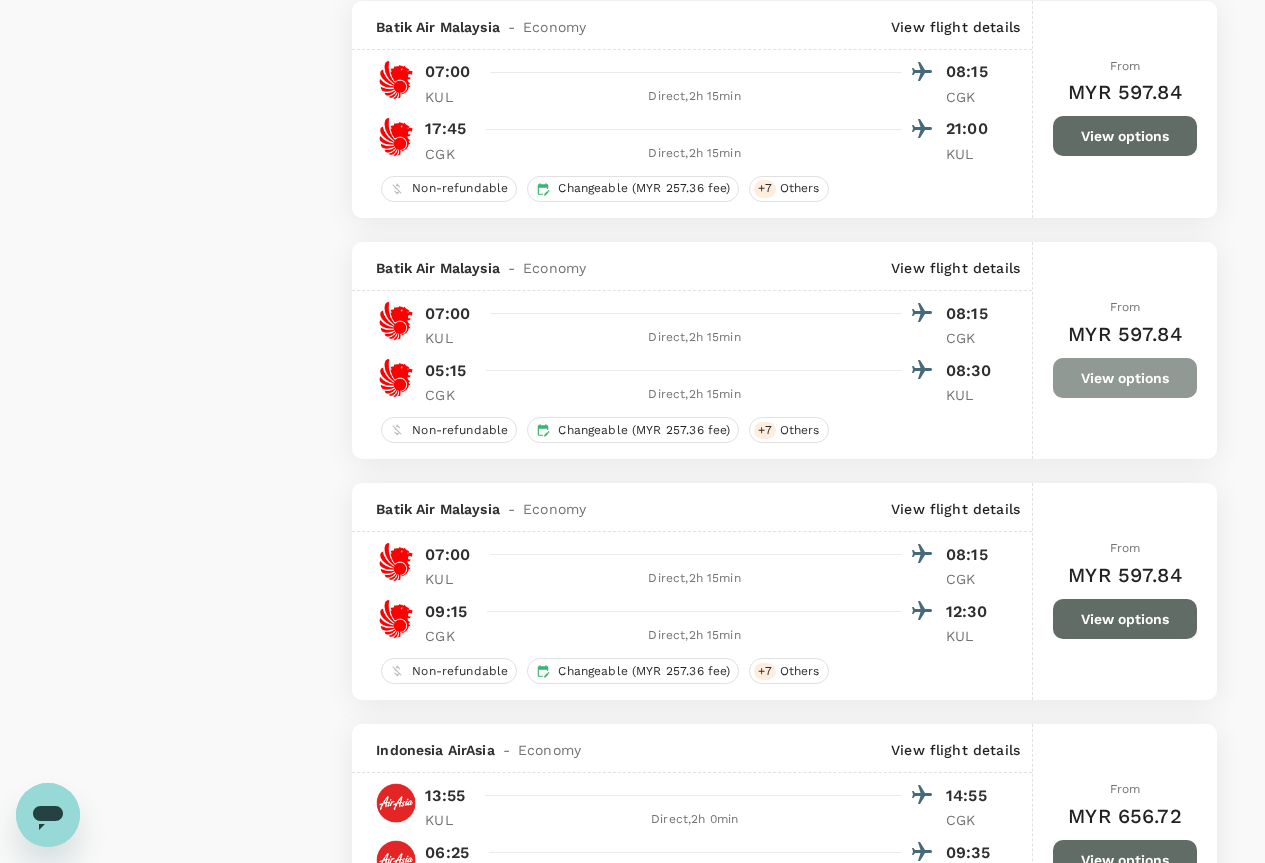click on "View options" at bounding box center [1125, 378] 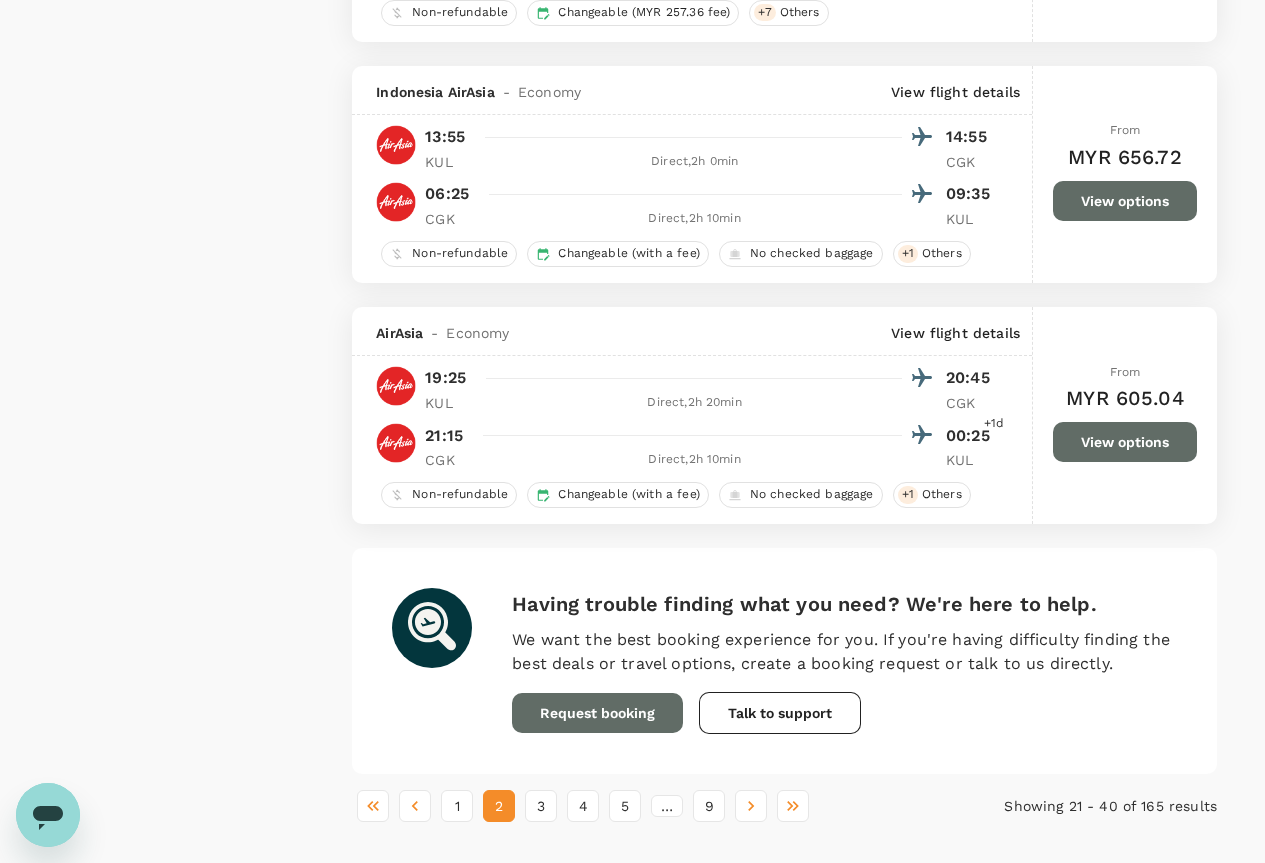 scroll, scrollTop: 5016, scrollLeft: 0, axis: vertical 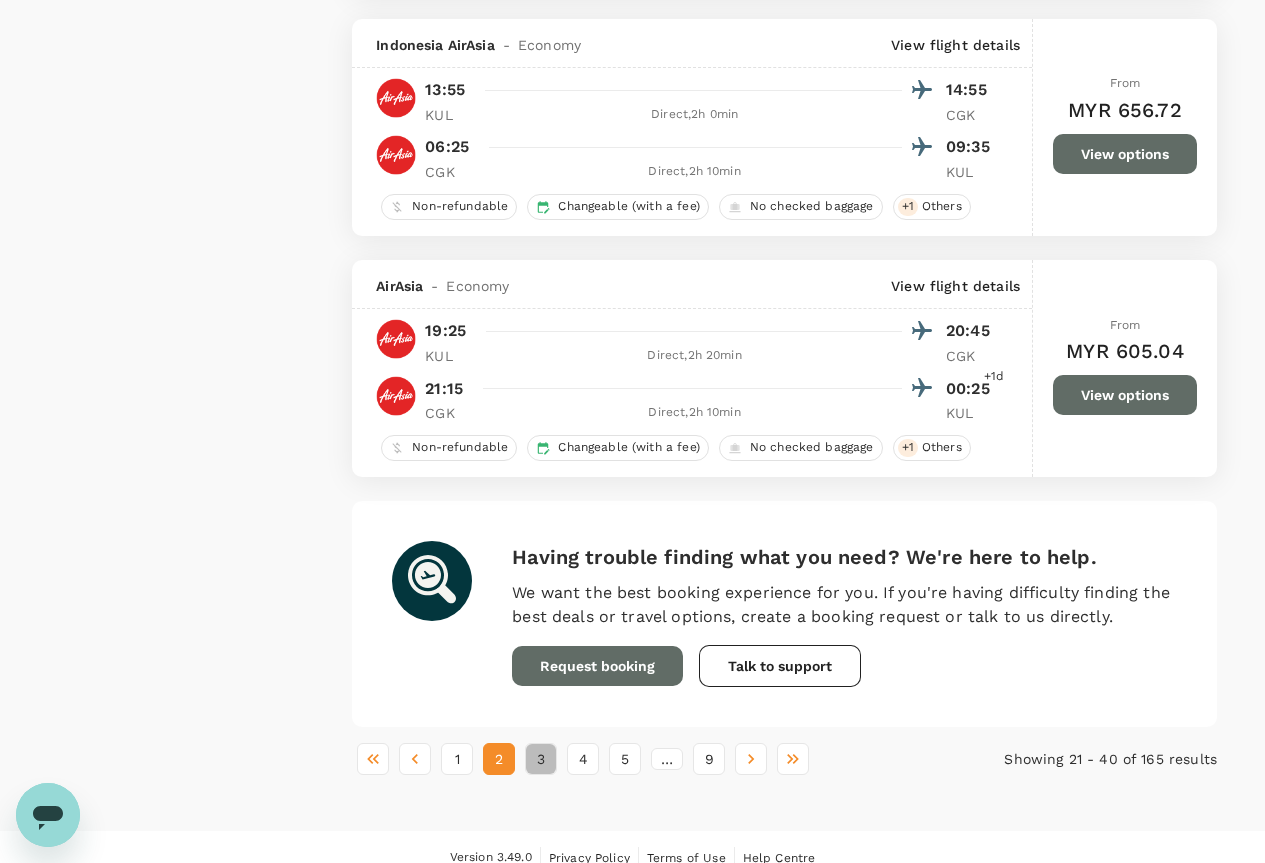 click on "3" at bounding box center (541, 759) 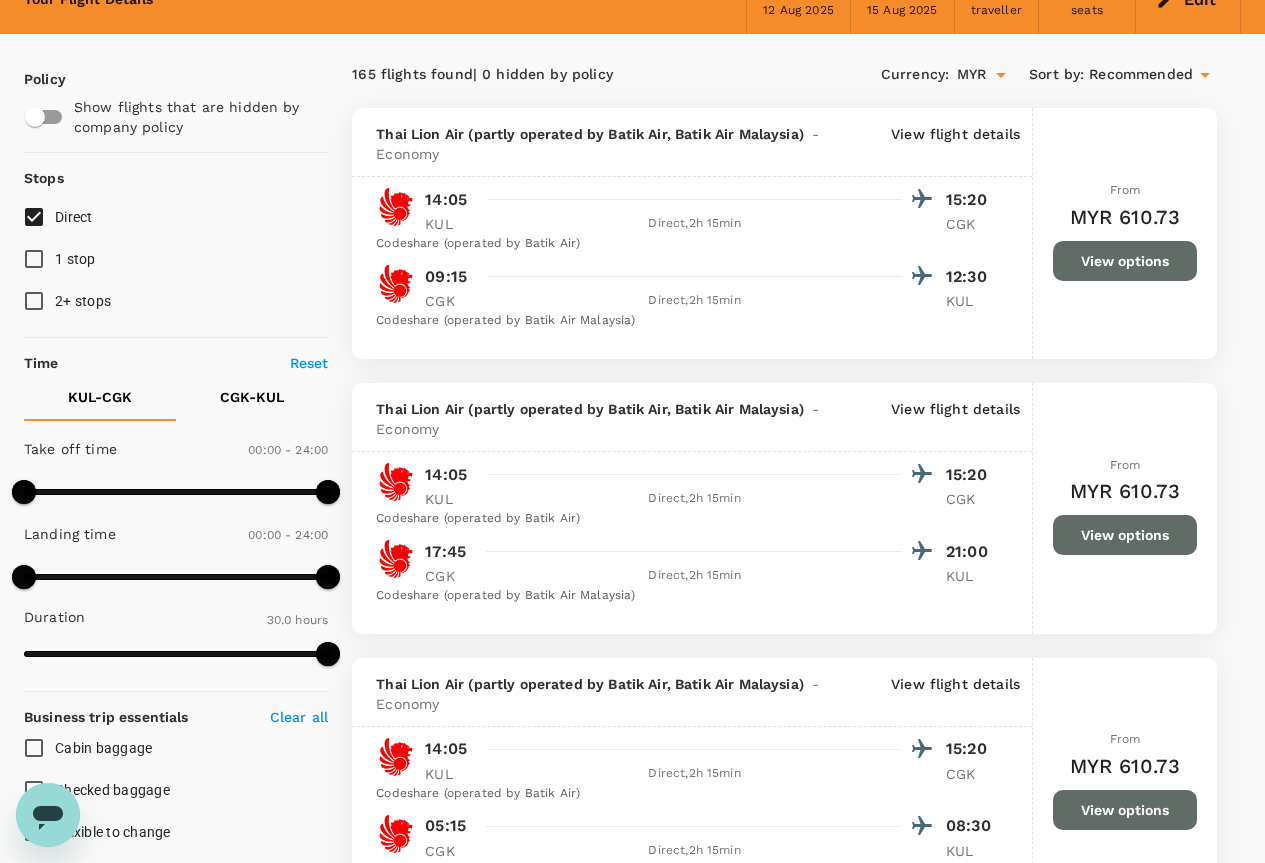 scroll, scrollTop: 0, scrollLeft: 0, axis: both 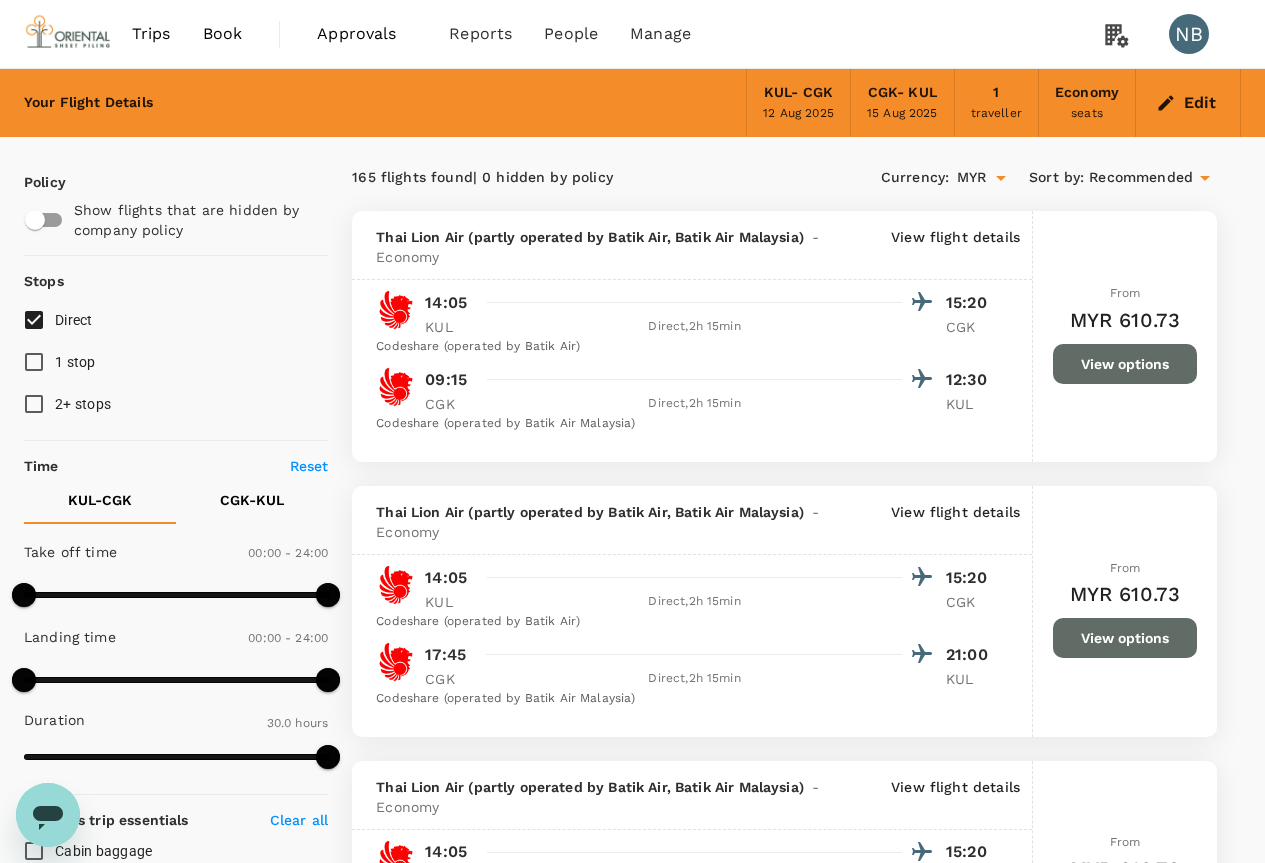 click on "Edit" at bounding box center [1188, 103] 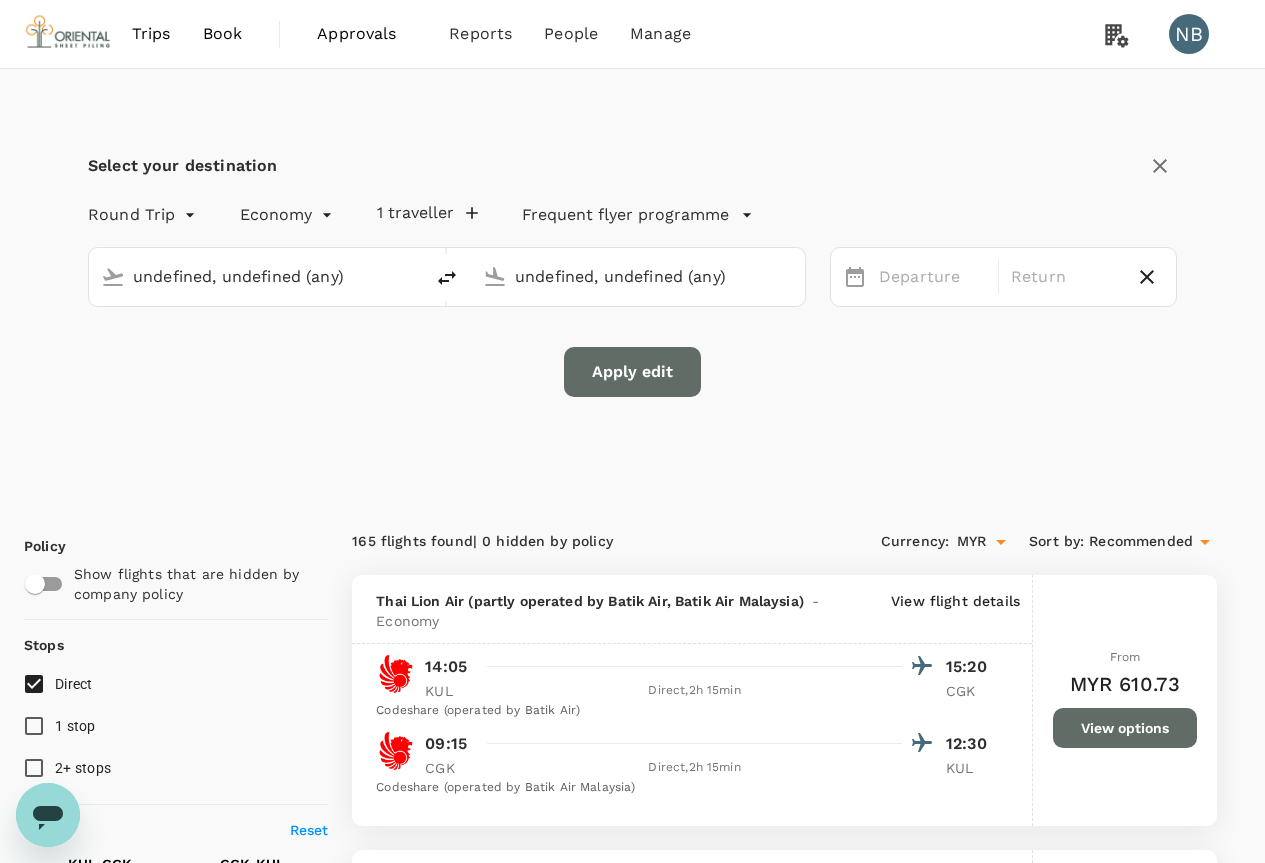 type 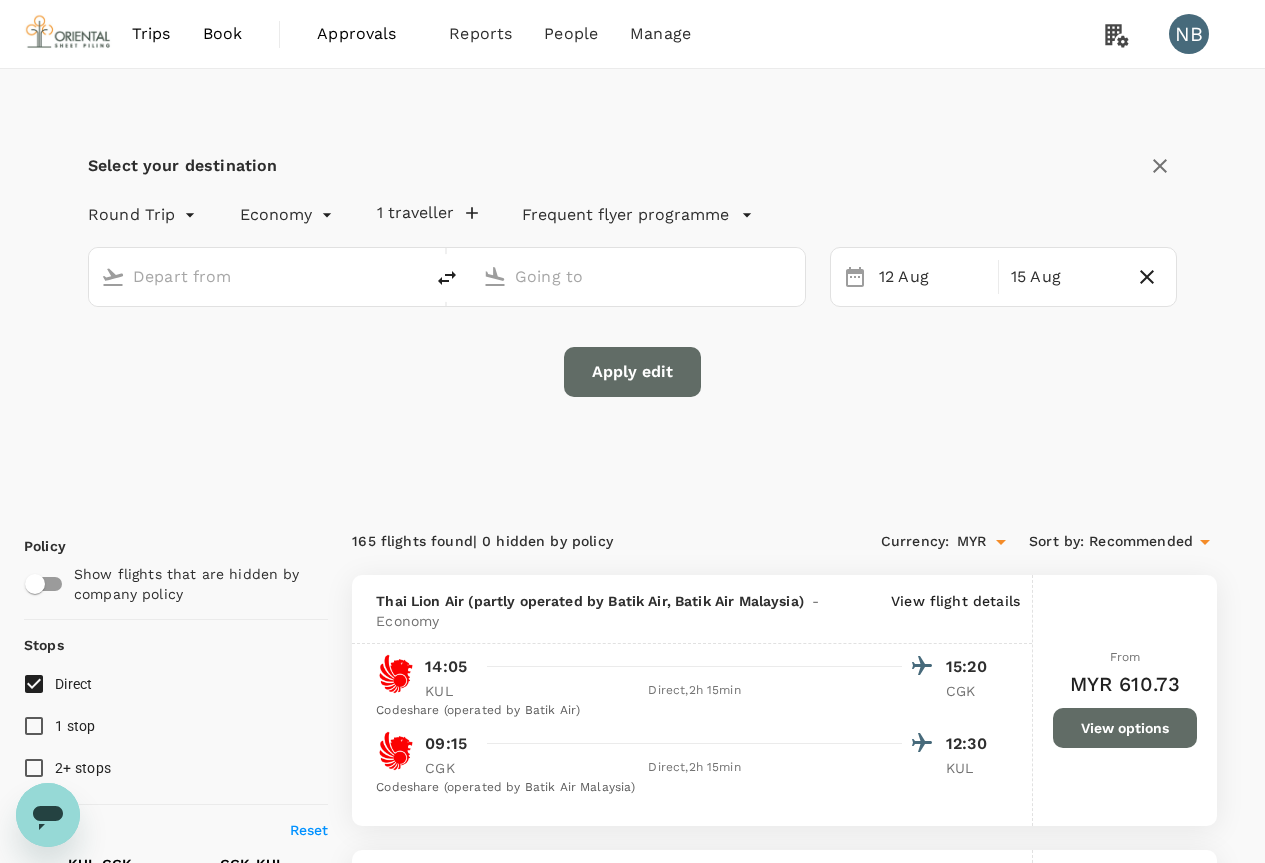 type on "Kuala Lumpur Intl (KUL)" 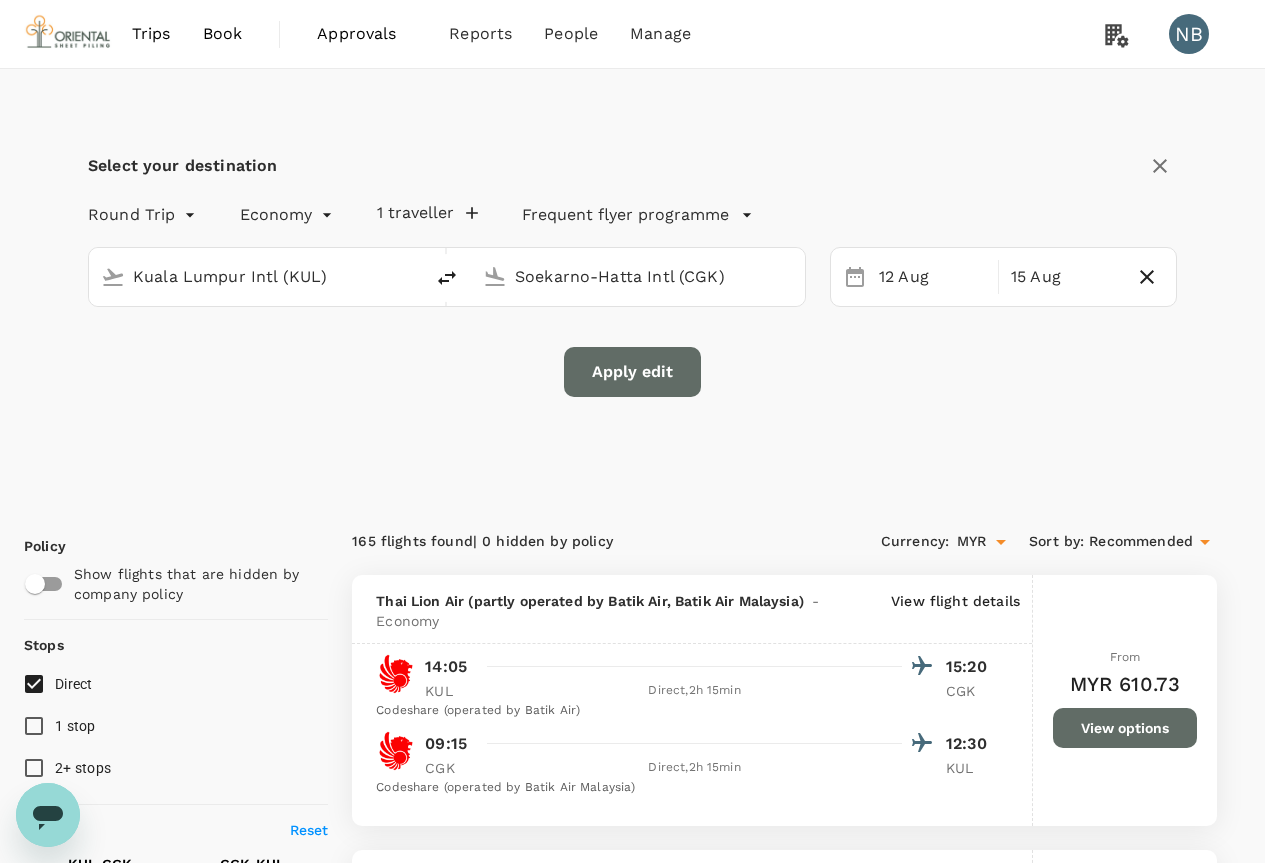 click 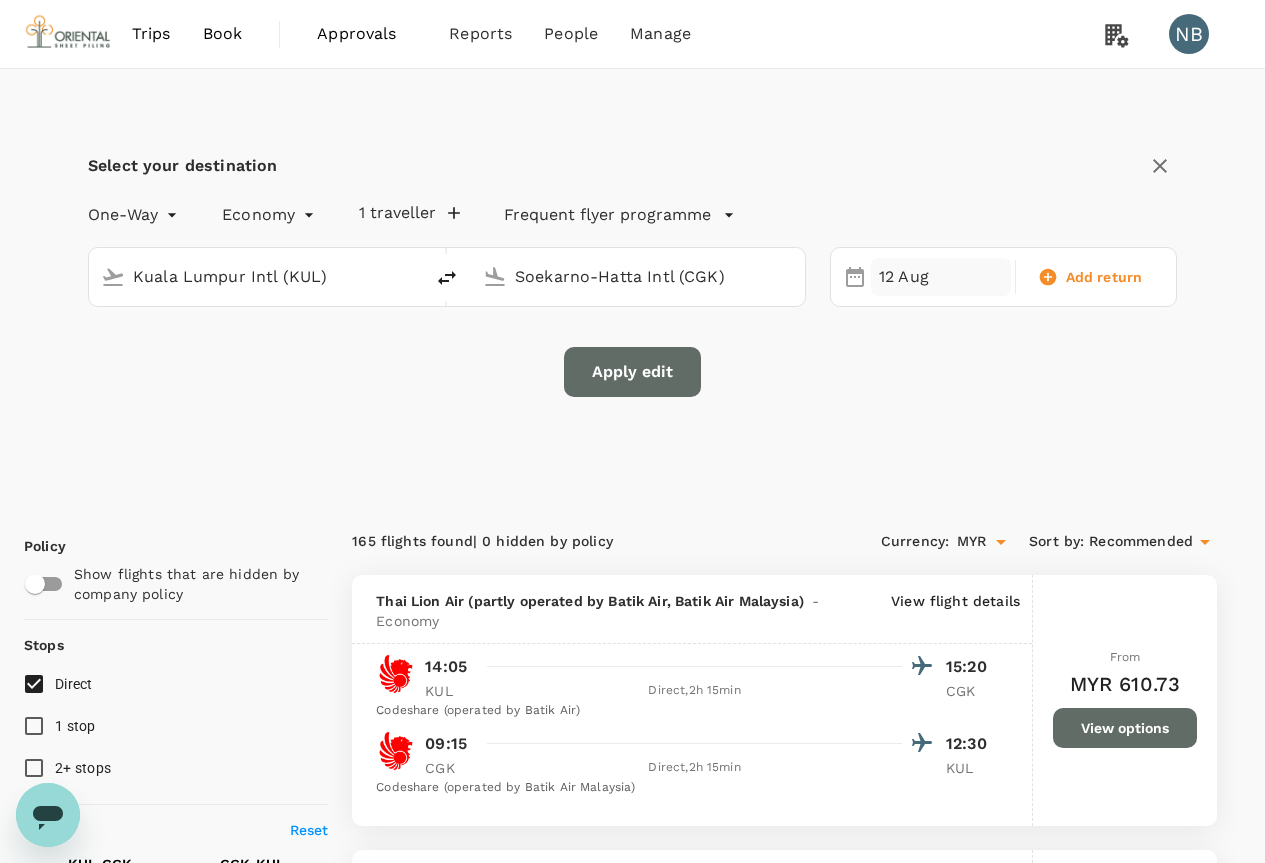 click on "12 Aug" at bounding box center [941, 277] 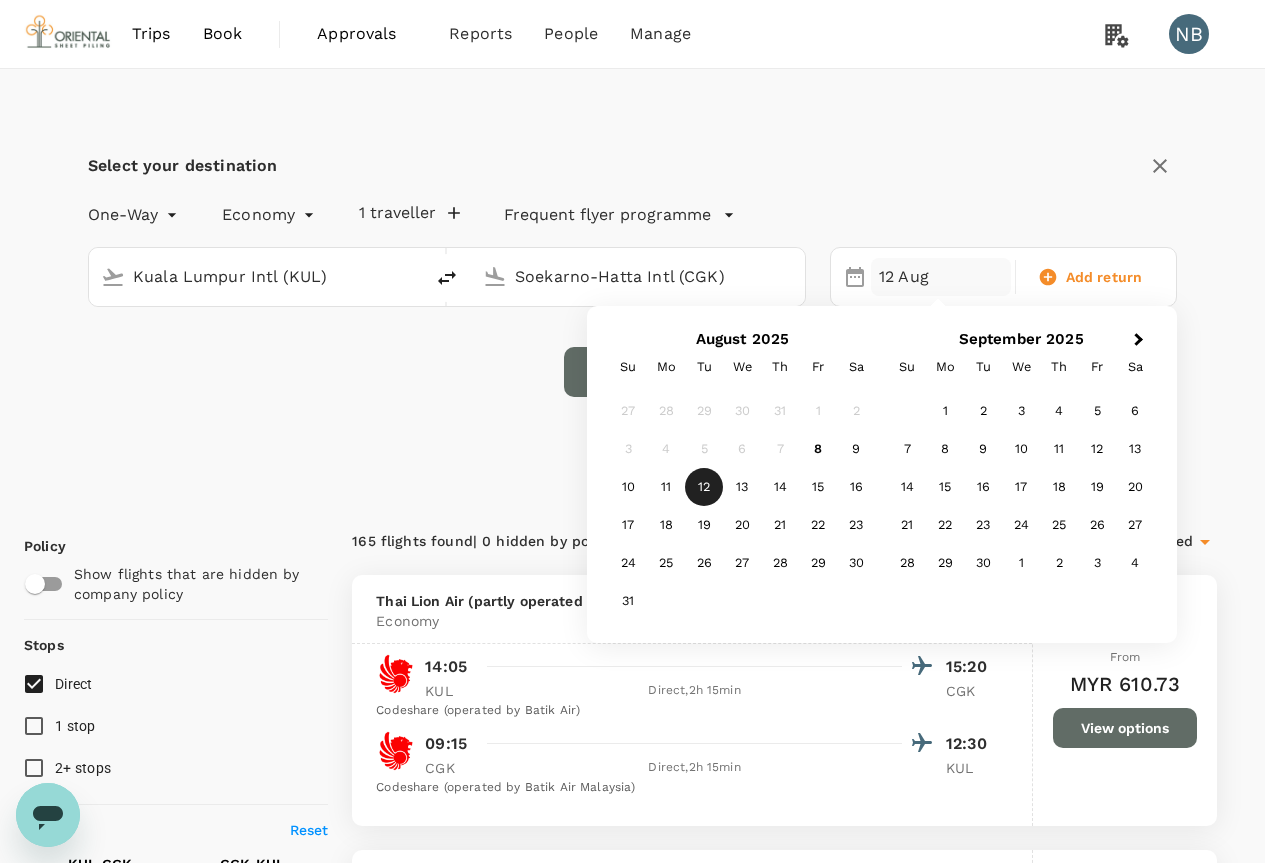 click on "Select your destination" at bounding box center (632, 166) 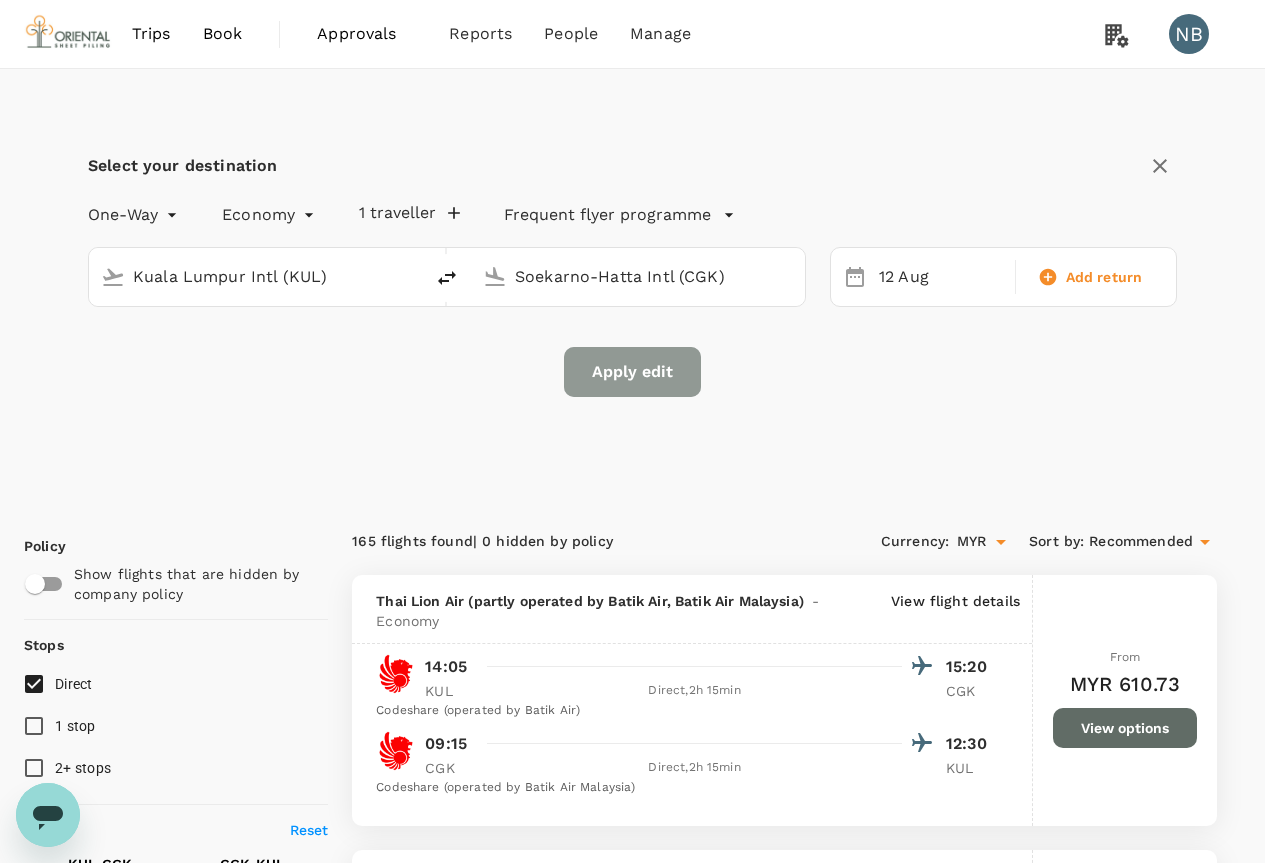 click on "Apply edit" at bounding box center [632, 372] 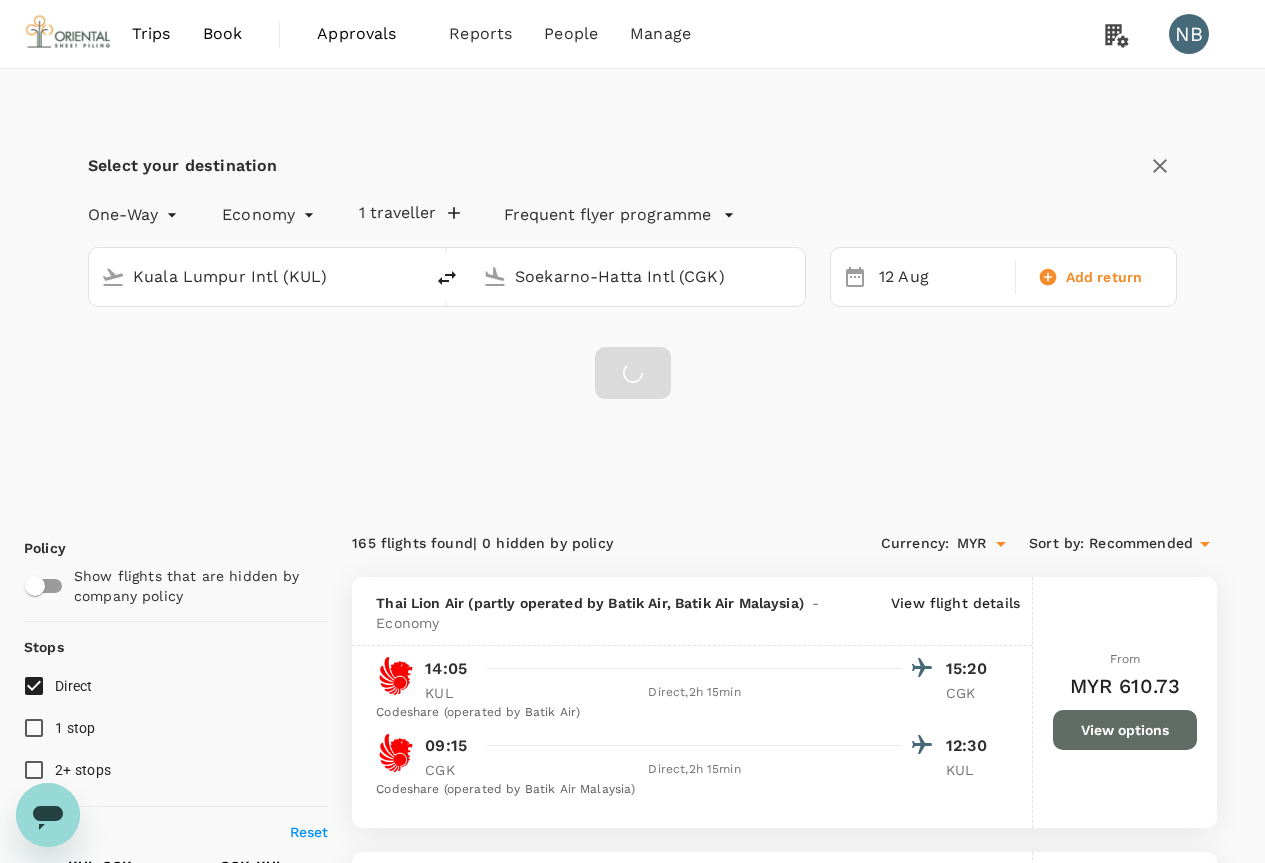 checkbox on "false" 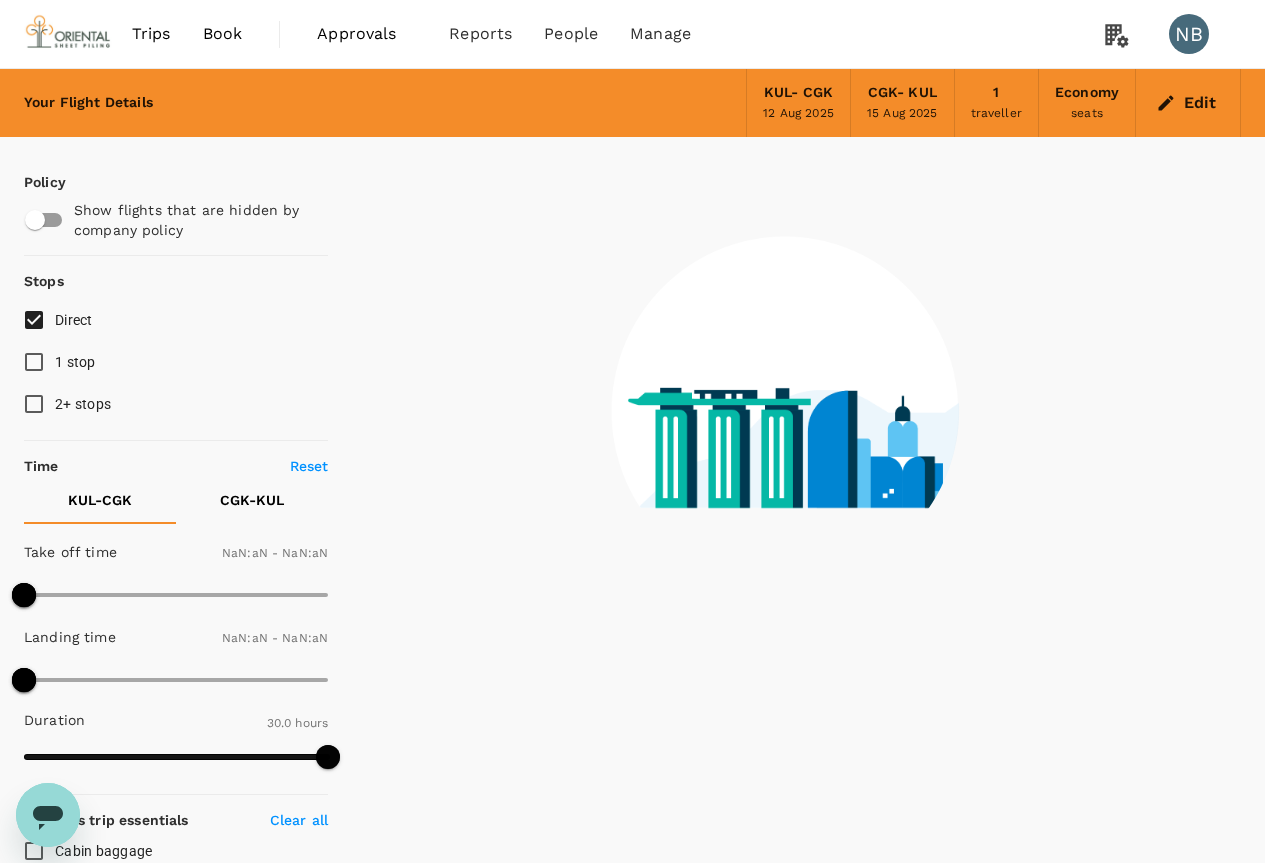 type on "1440" 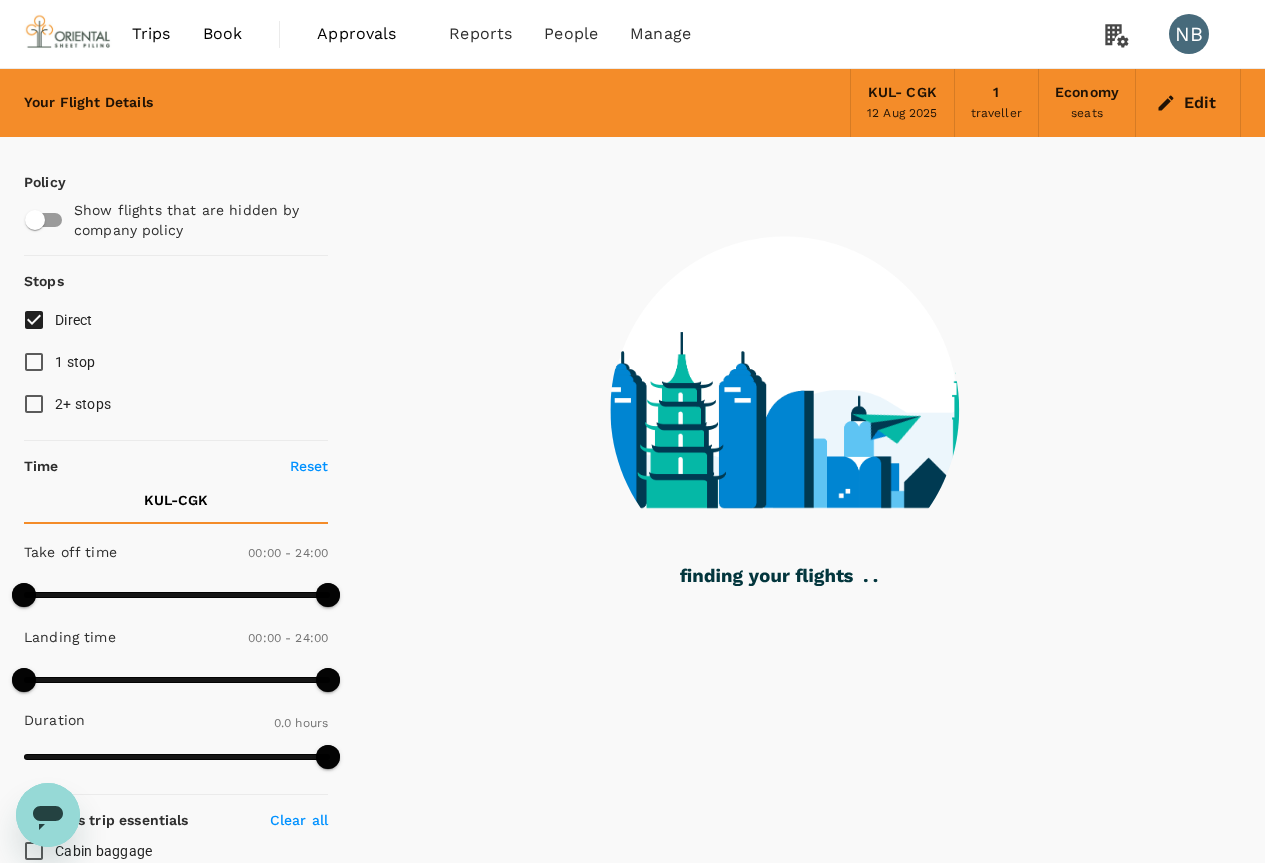 type on "965" 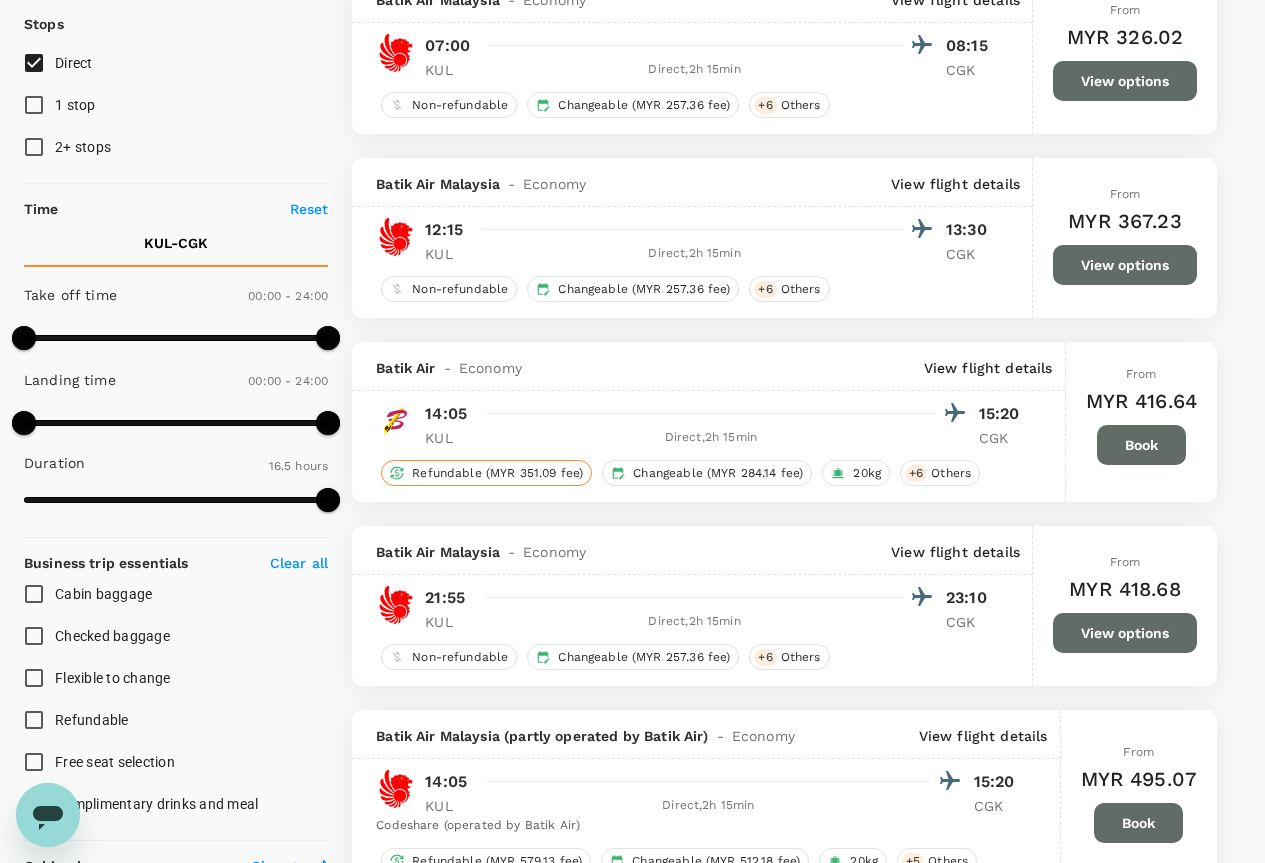 scroll, scrollTop: 400, scrollLeft: 0, axis: vertical 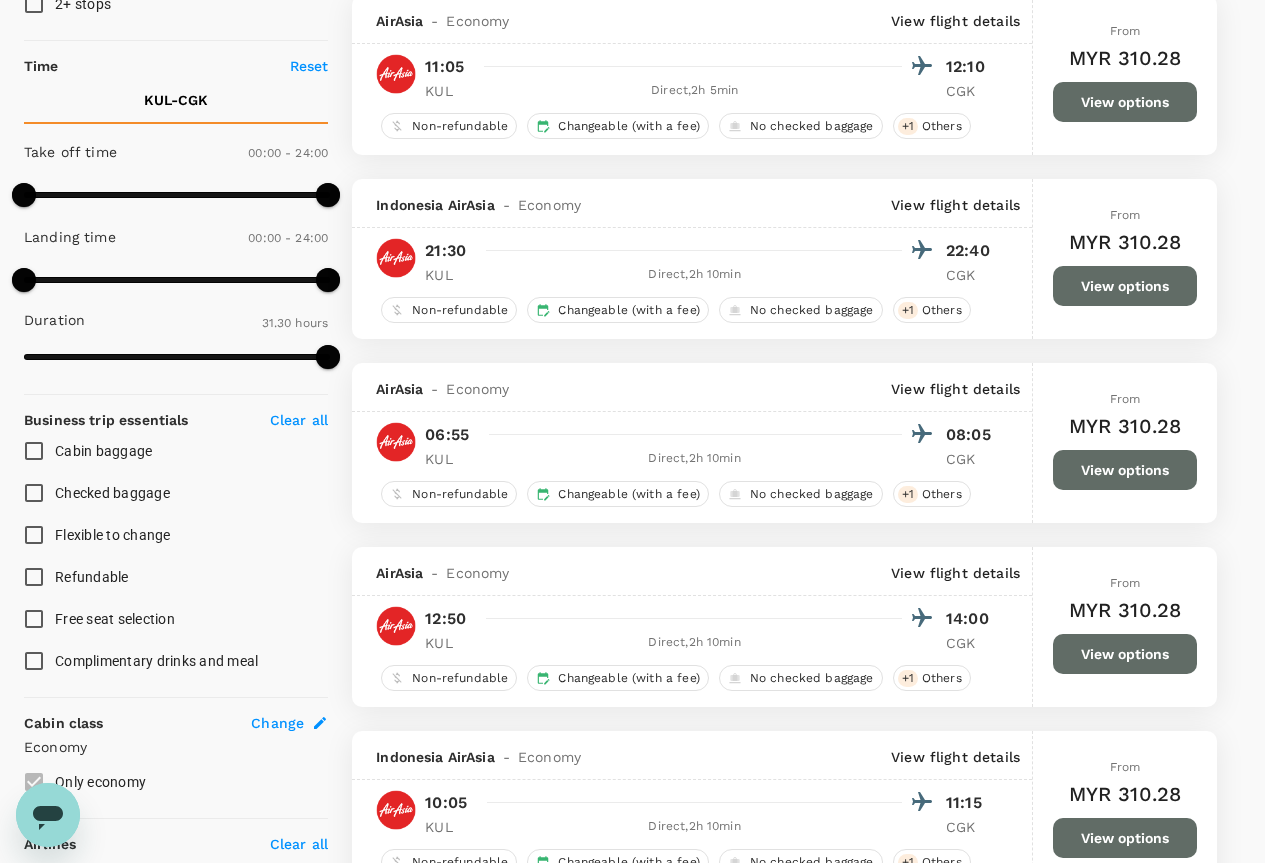 type on "1890" 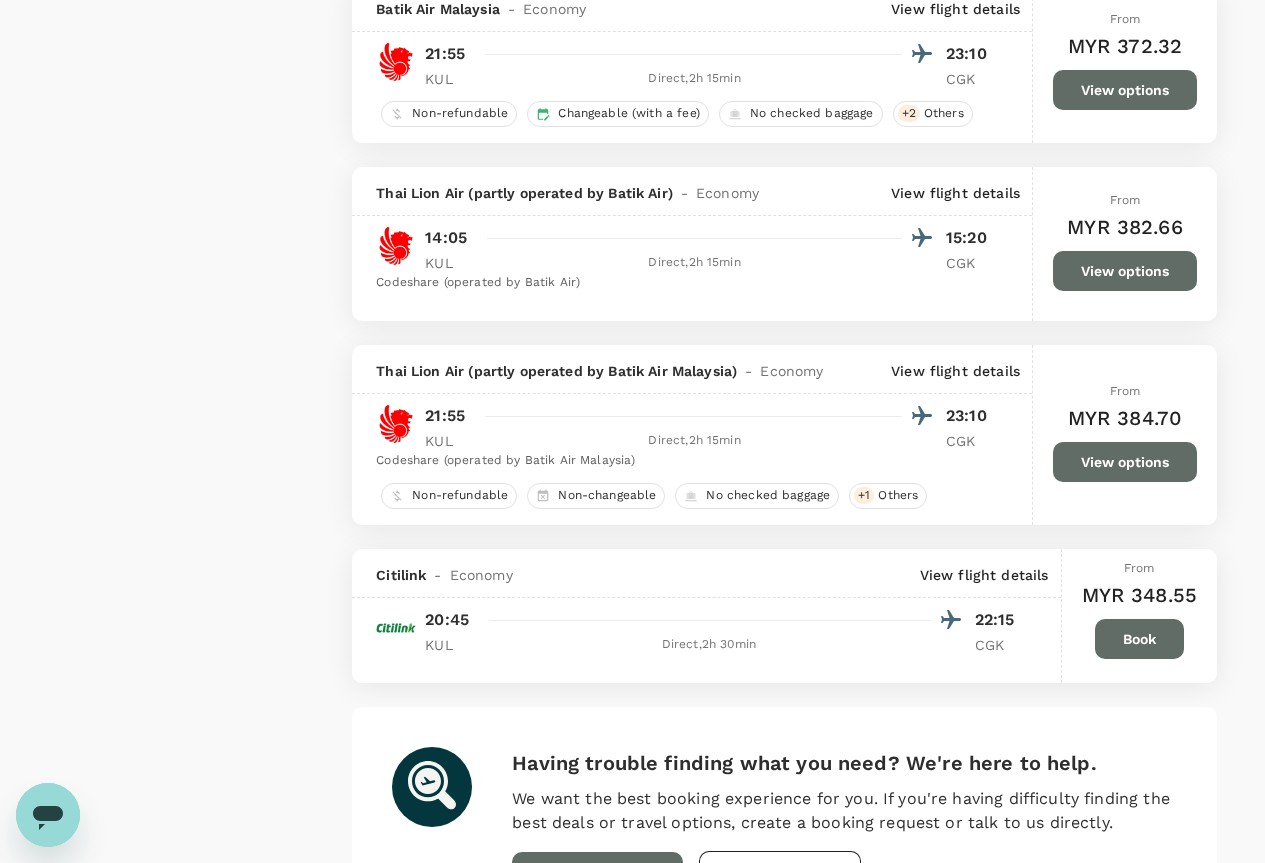 scroll, scrollTop: 3363, scrollLeft: 0, axis: vertical 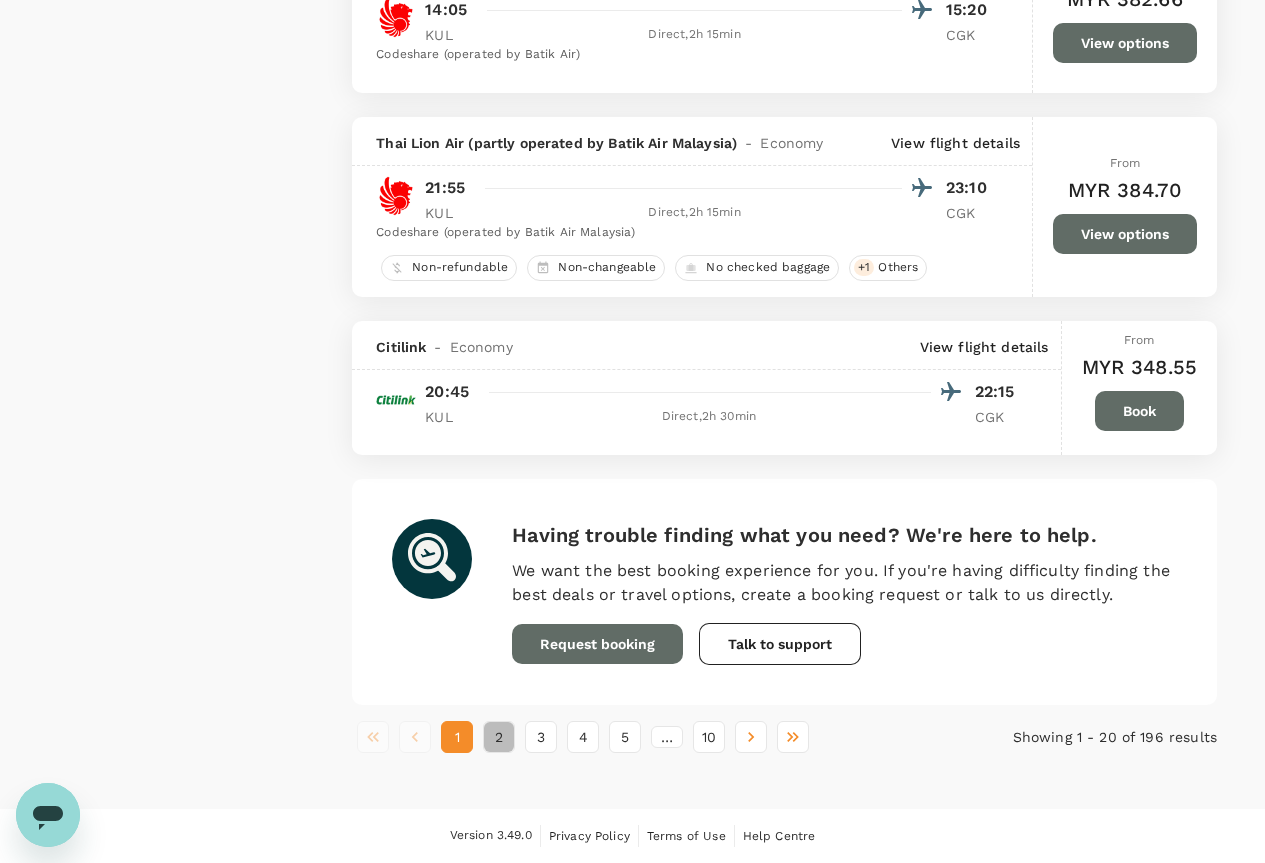 click on "2" at bounding box center [499, 737] 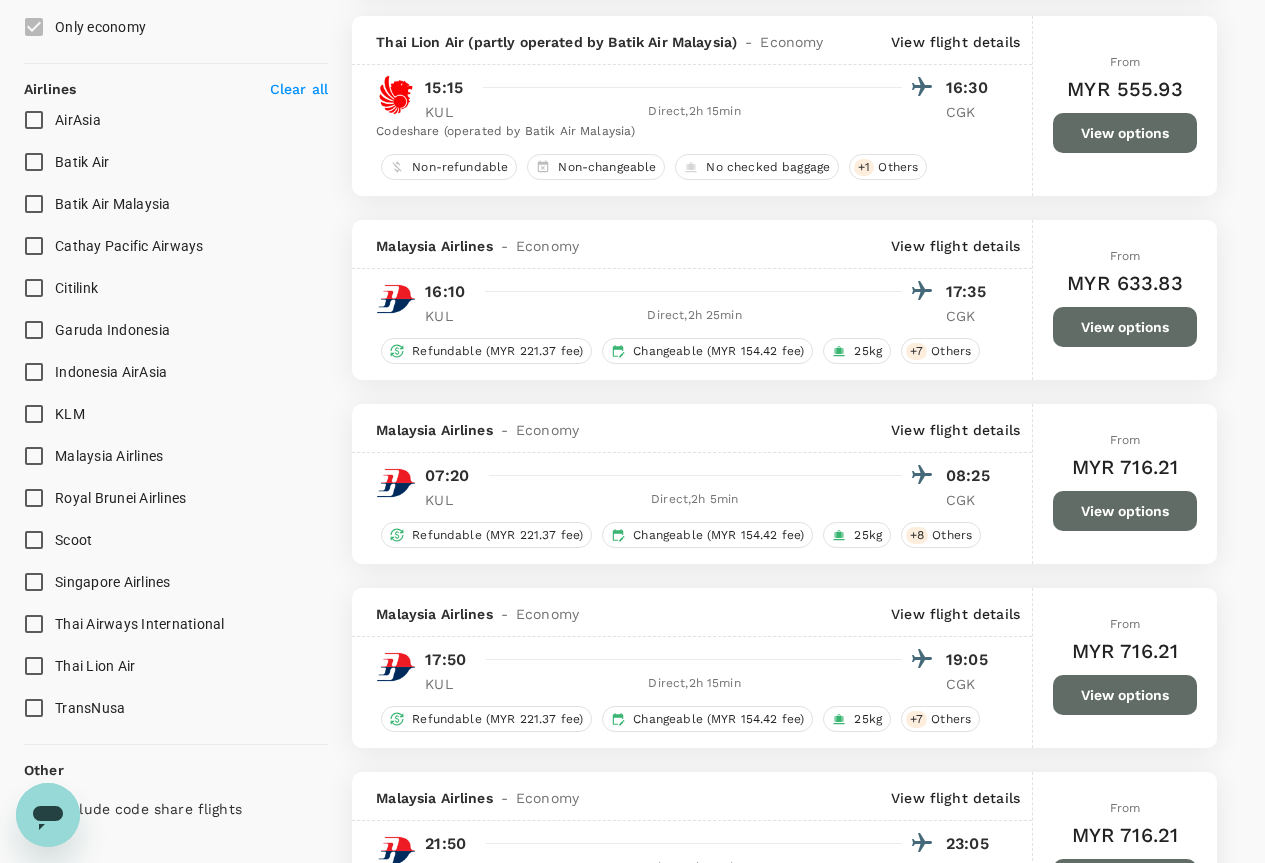 scroll, scrollTop: 1200, scrollLeft: 0, axis: vertical 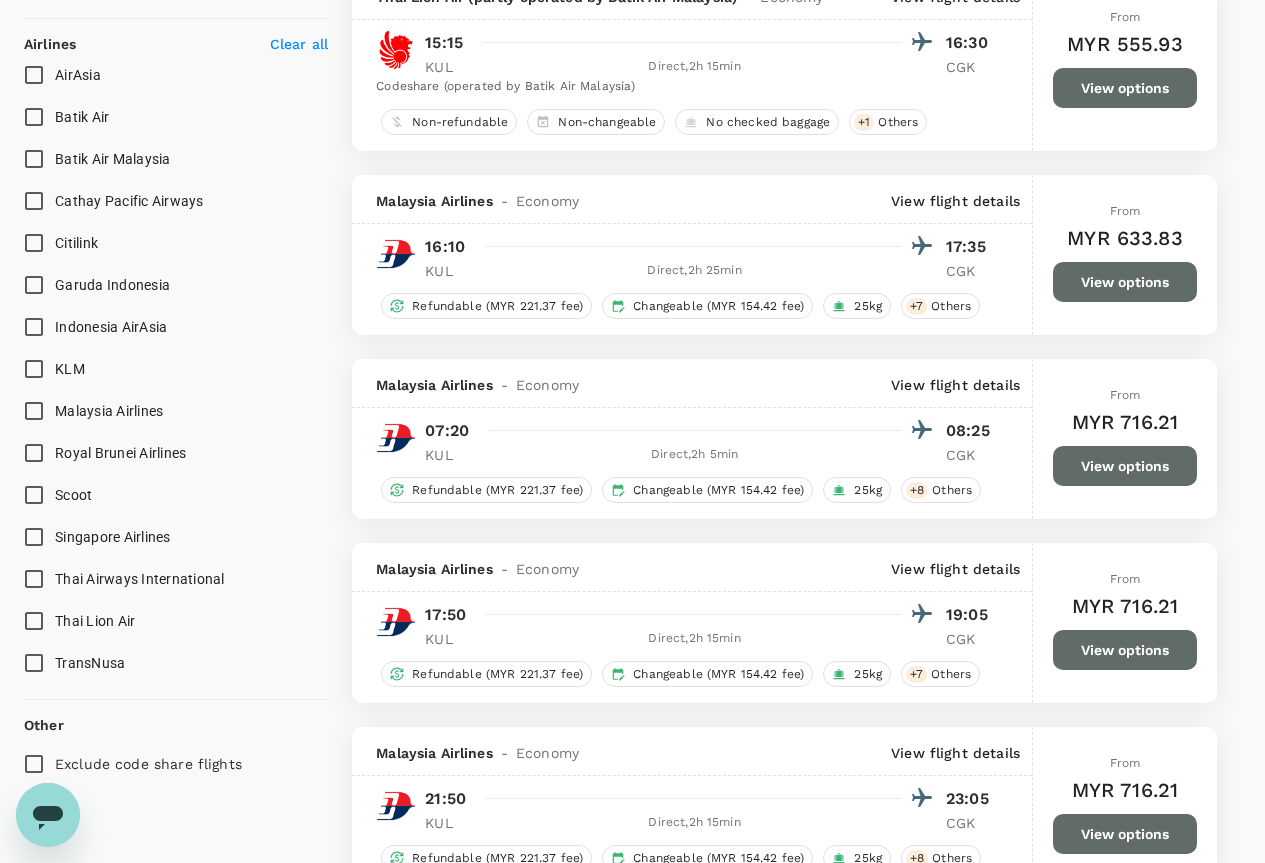 click on "View options" at bounding box center [1125, 466] 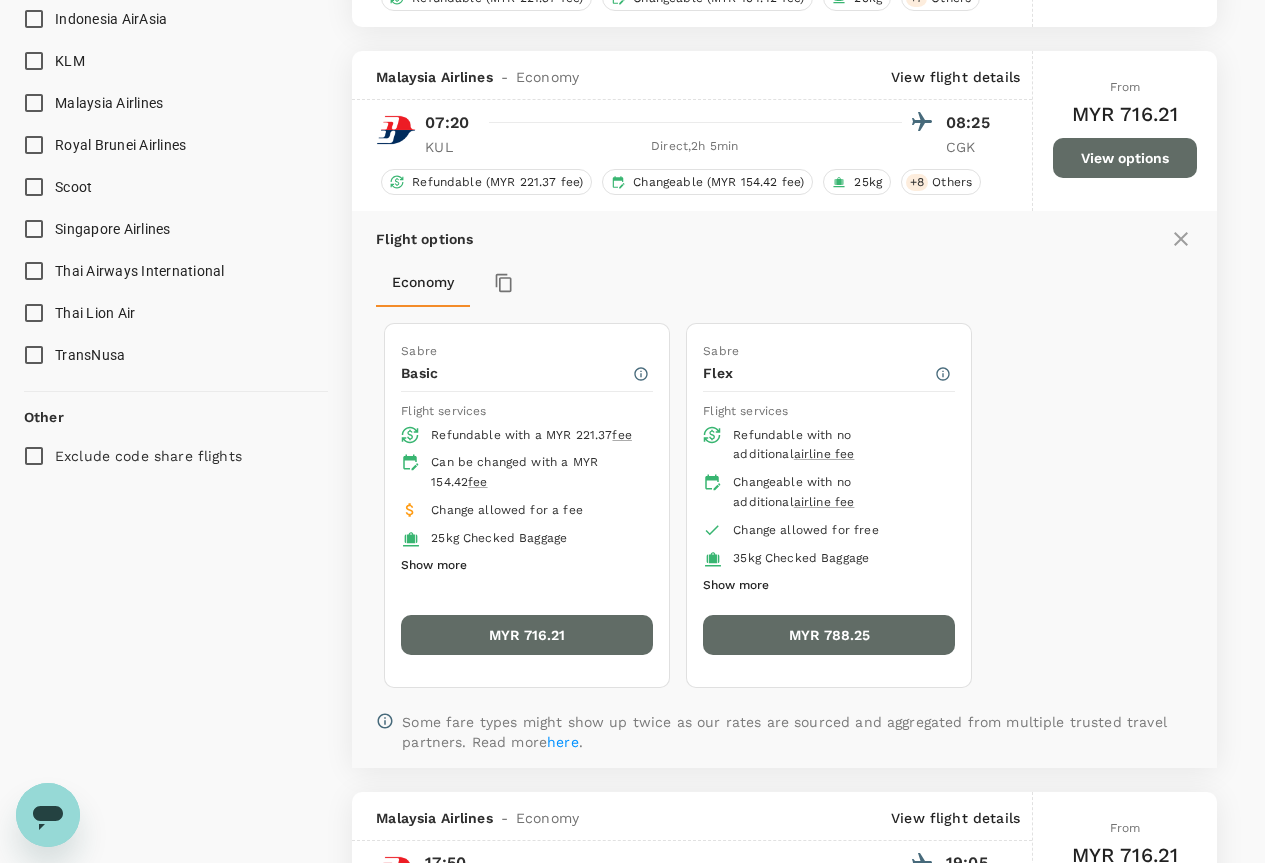 scroll, scrollTop: 1559, scrollLeft: 0, axis: vertical 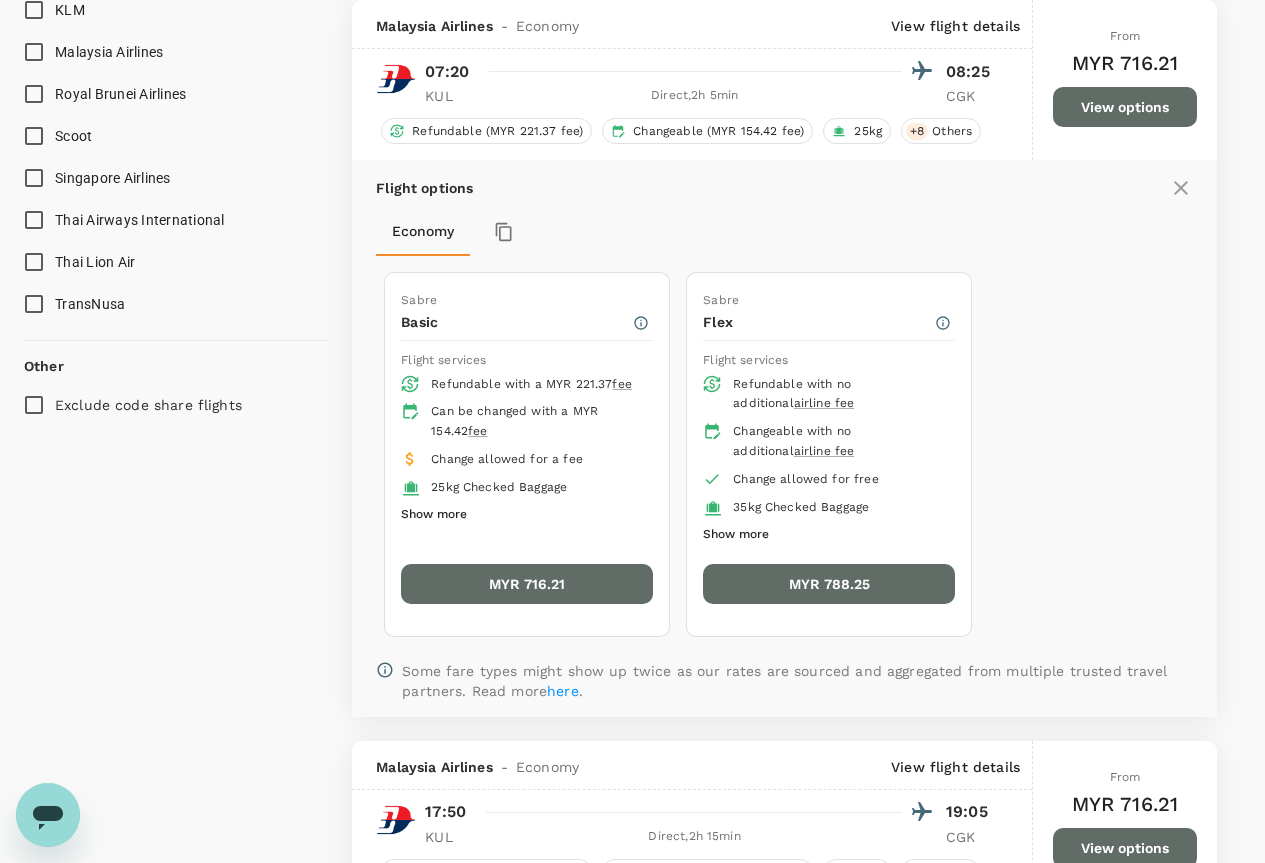 click on "MYR 788.25" at bounding box center [829, 584] 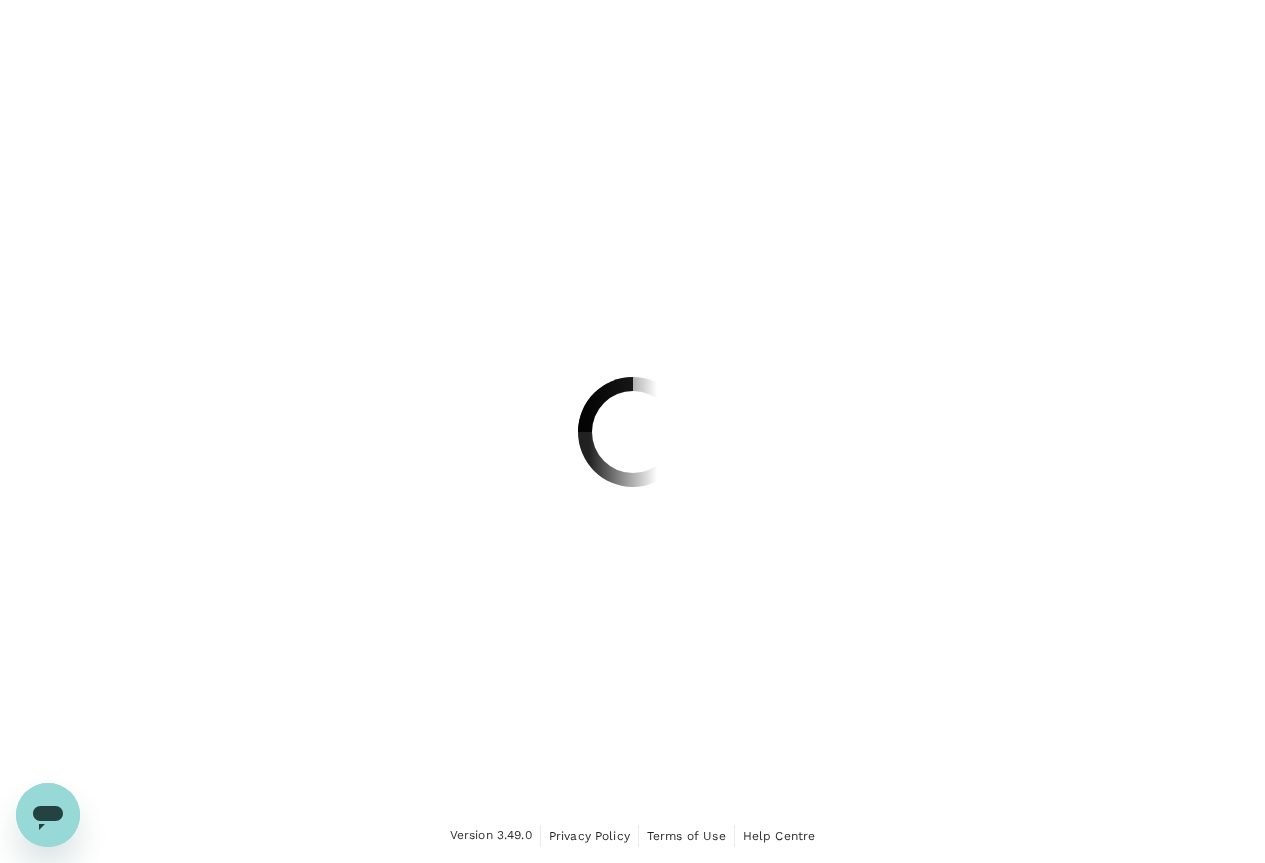 scroll, scrollTop: 0, scrollLeft: 0, axis: both 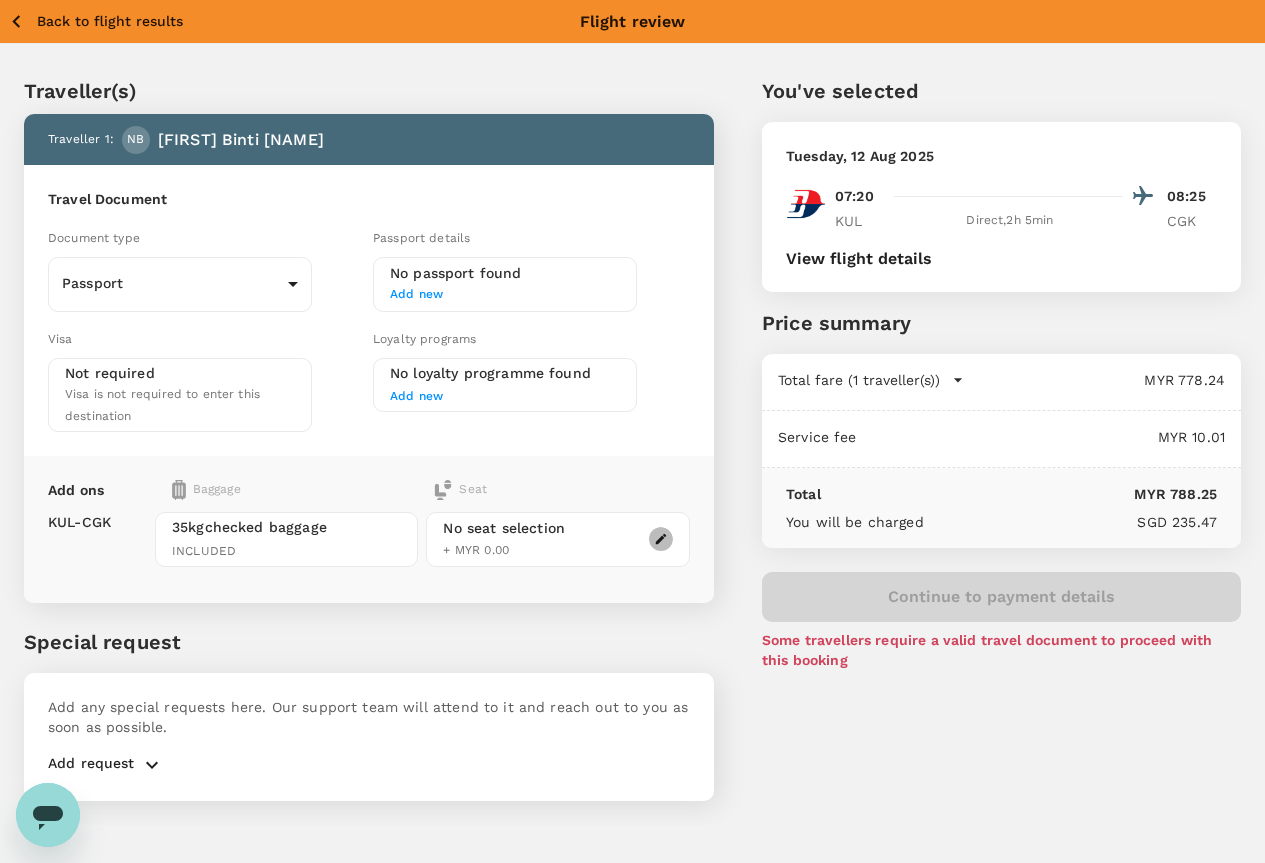 click 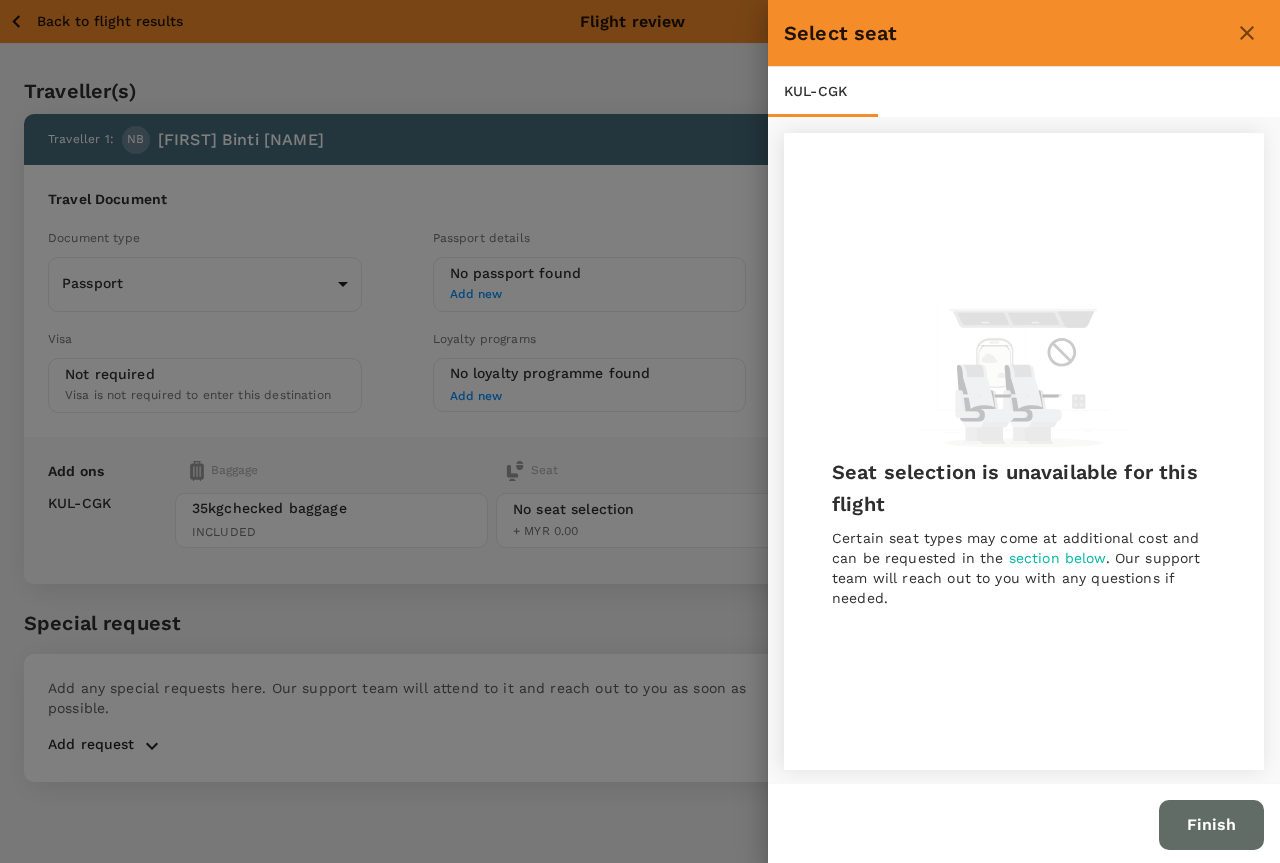 click at bounding box center [640, 431] 